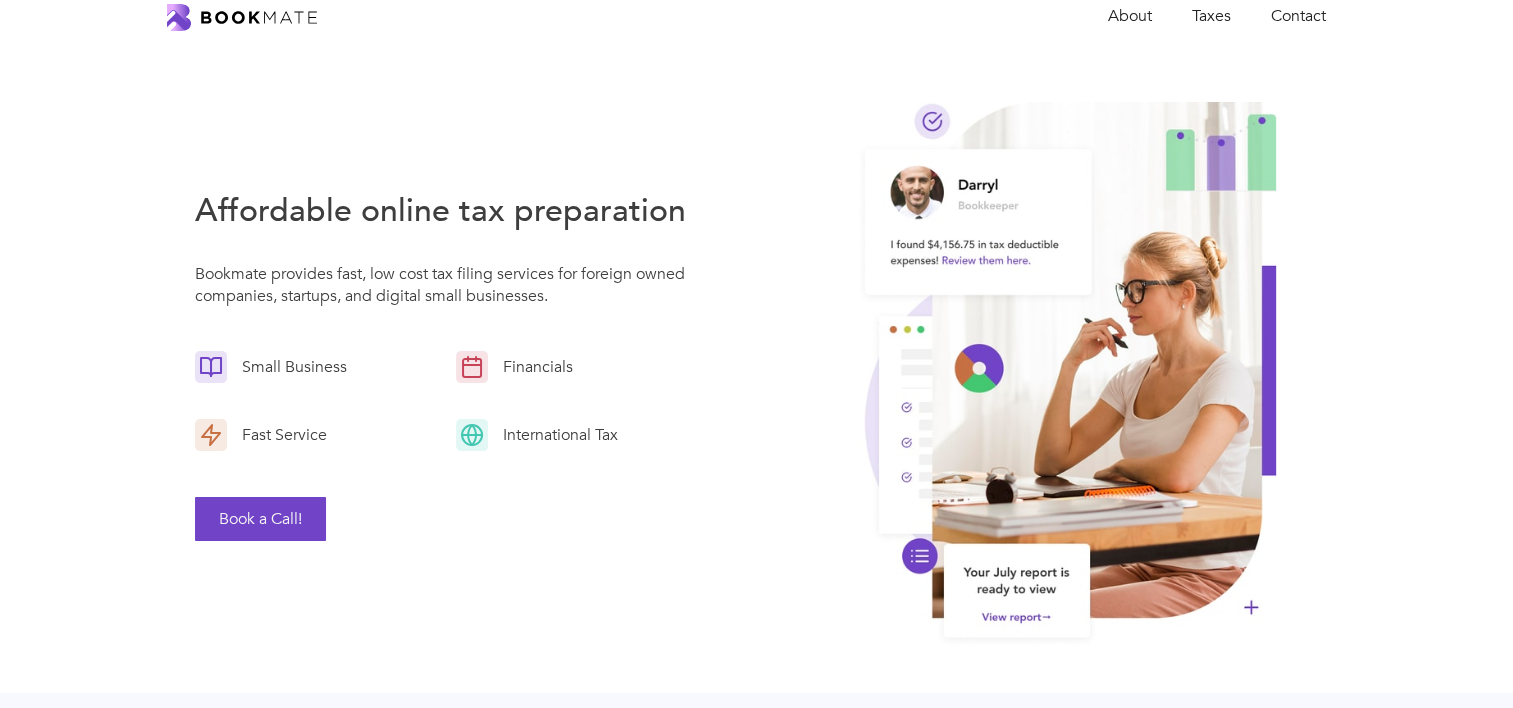 scroll, scrollTop: 0, scrollLeft: 0, axis: both 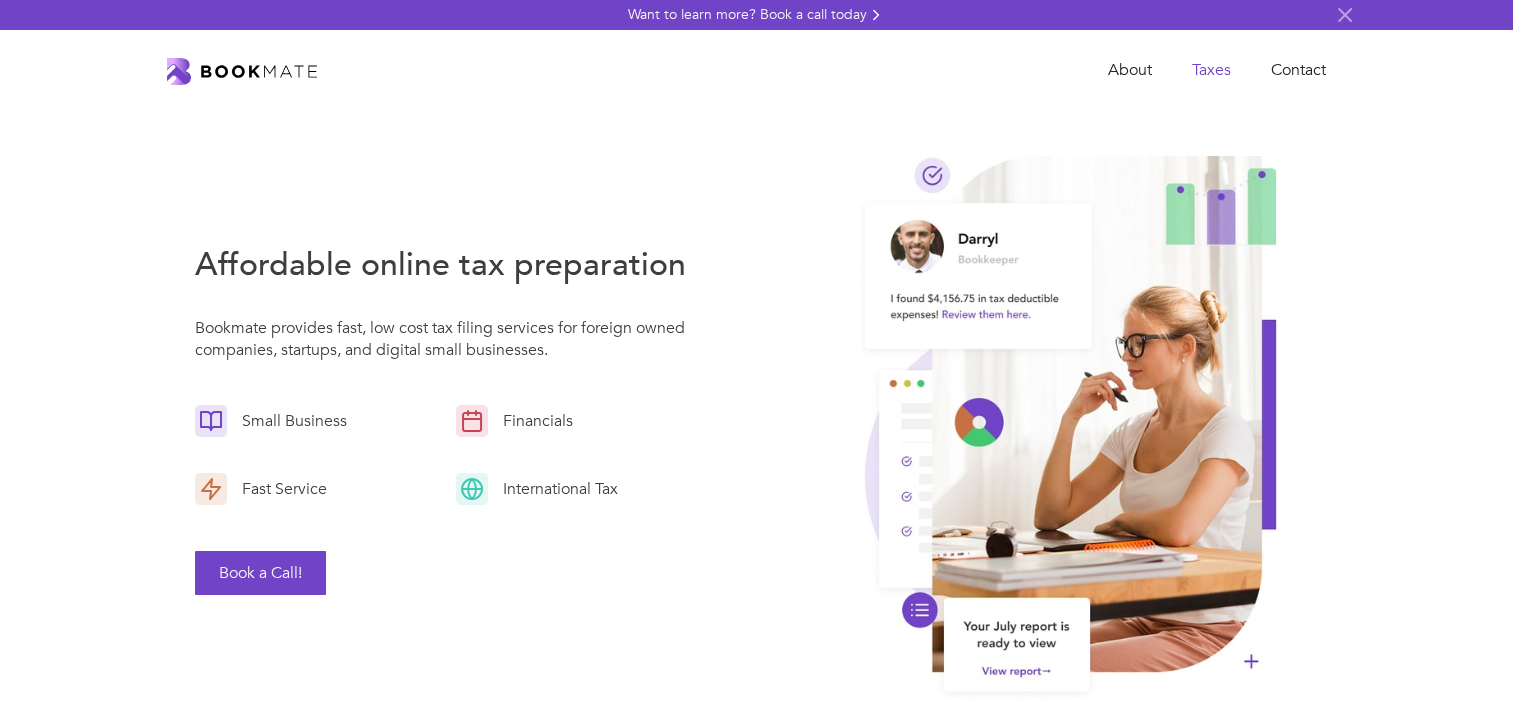 click on "Taxes" at bounding box center [1211, 70] 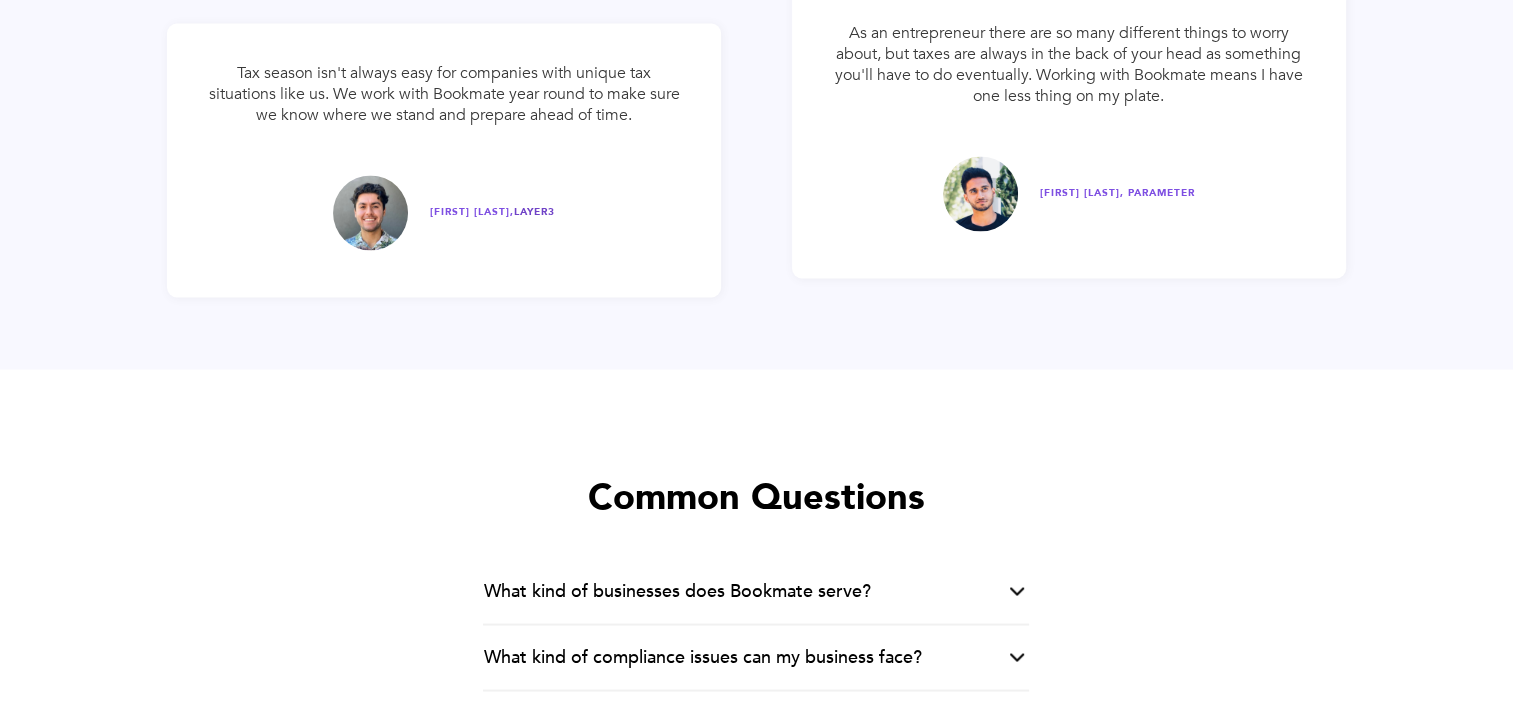 scroll, scrollTop: 4000, scrollLeft: 0, axis: vertical 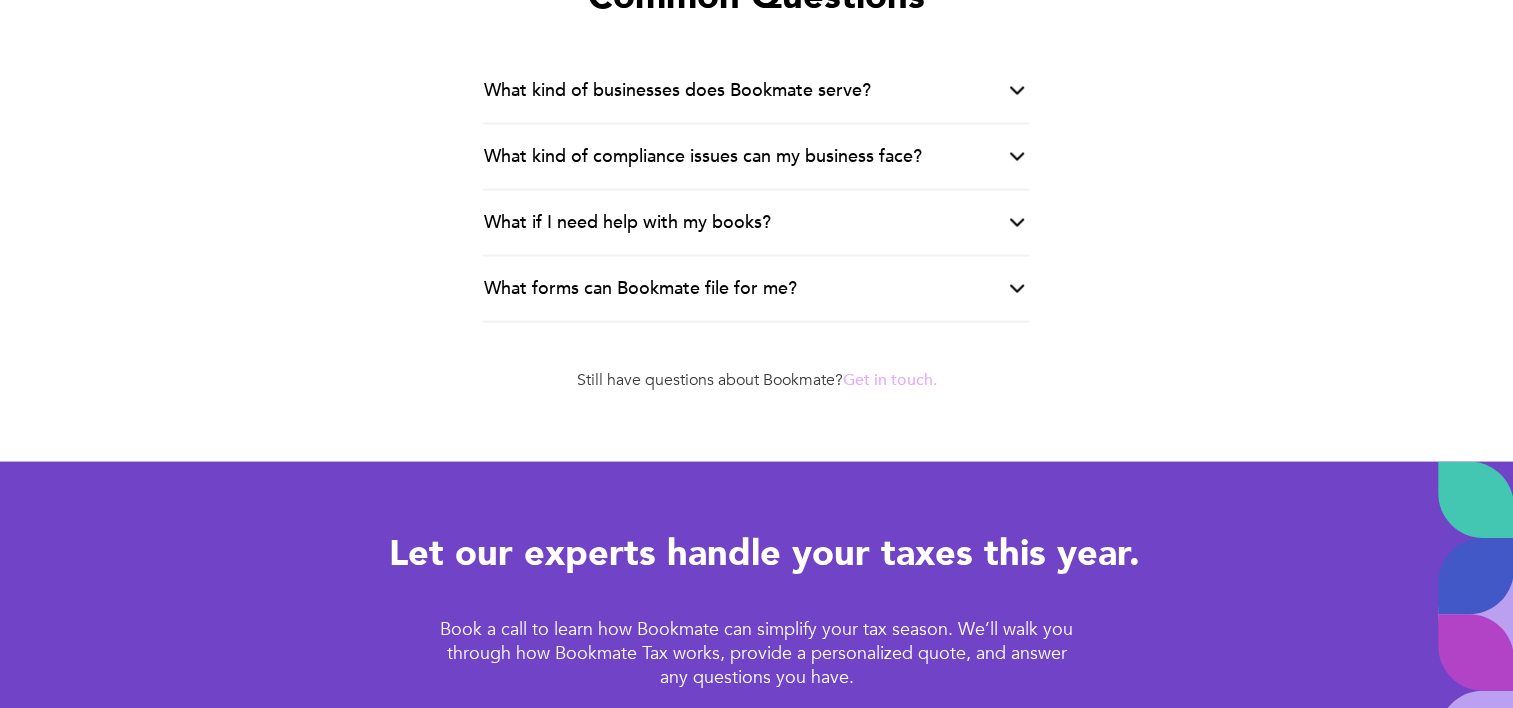 click at bounding box center (1017, 91) 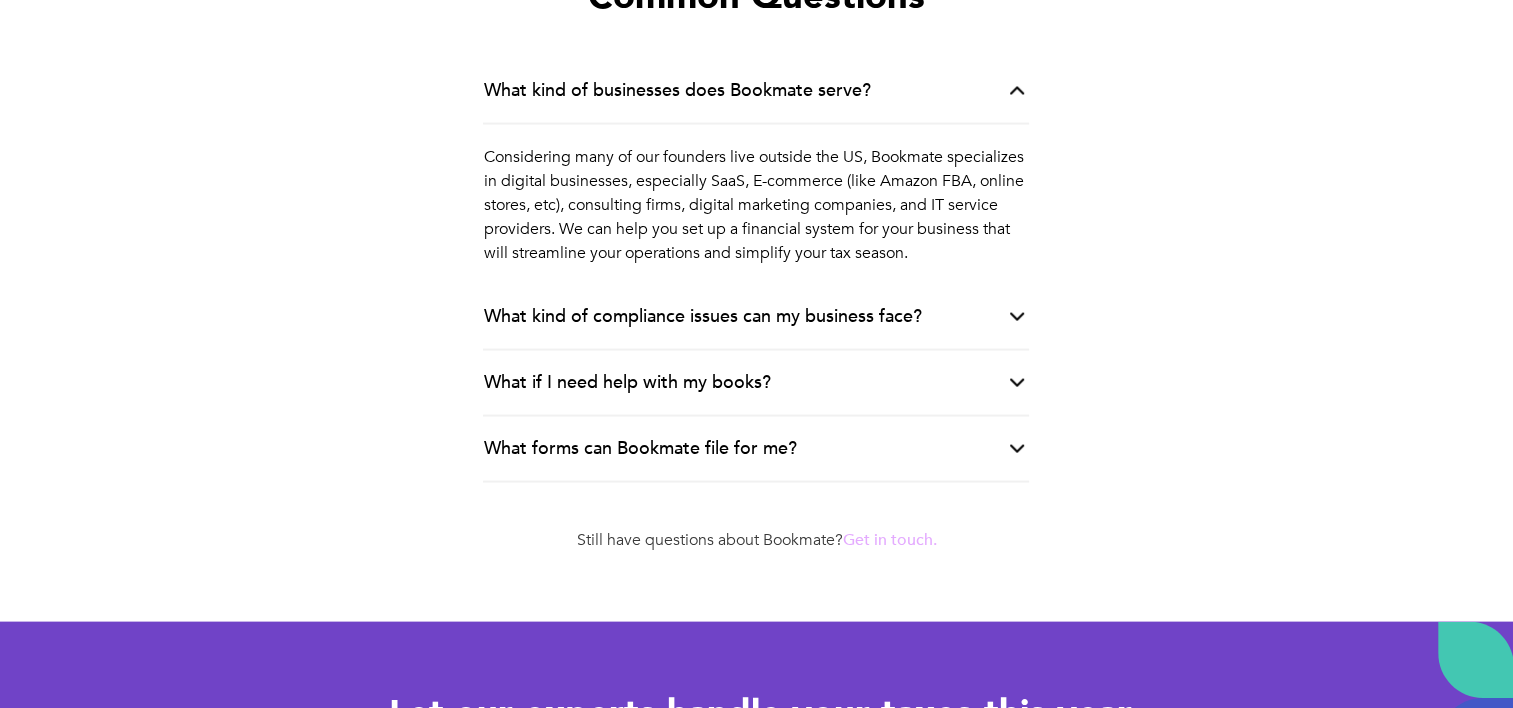 click at bounding box center (1017, 91) 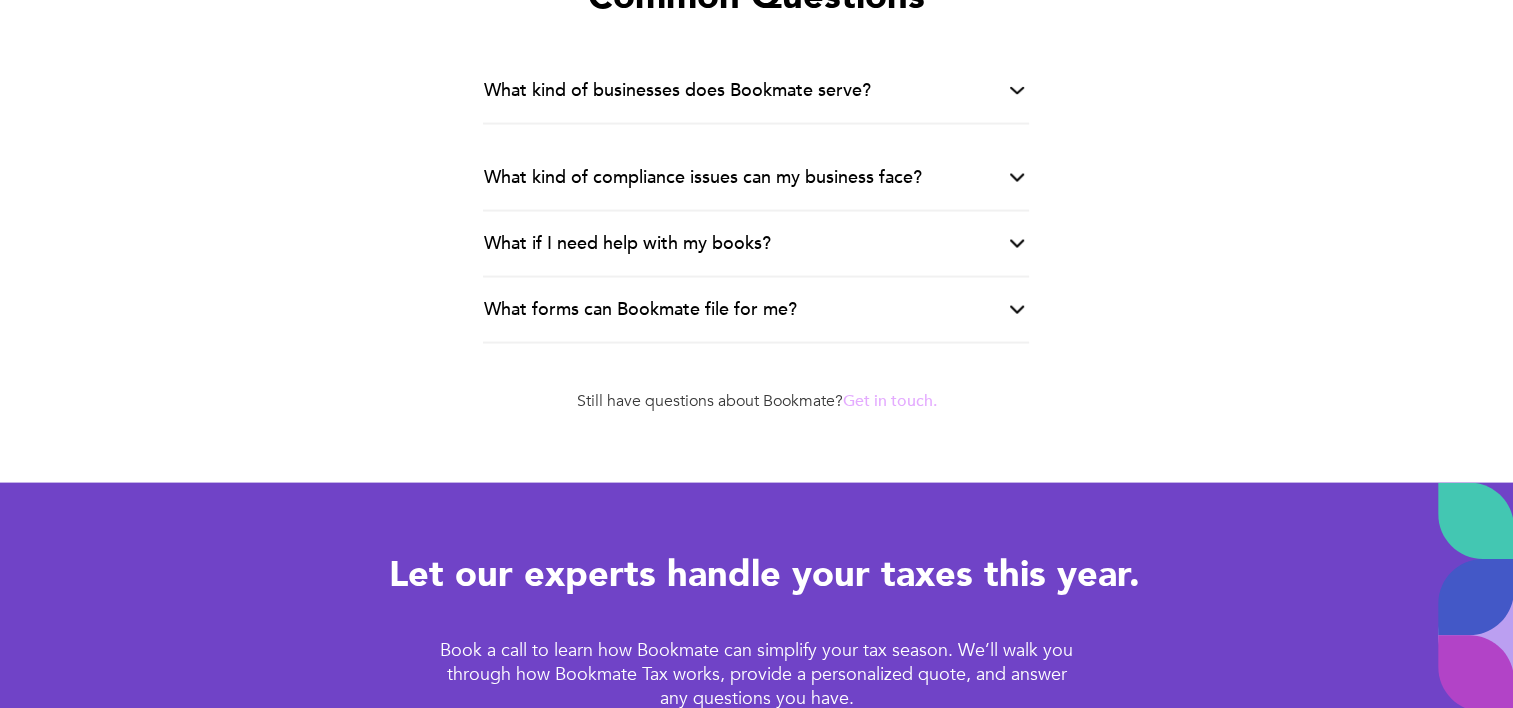 click at bounding box center (1017, 91) 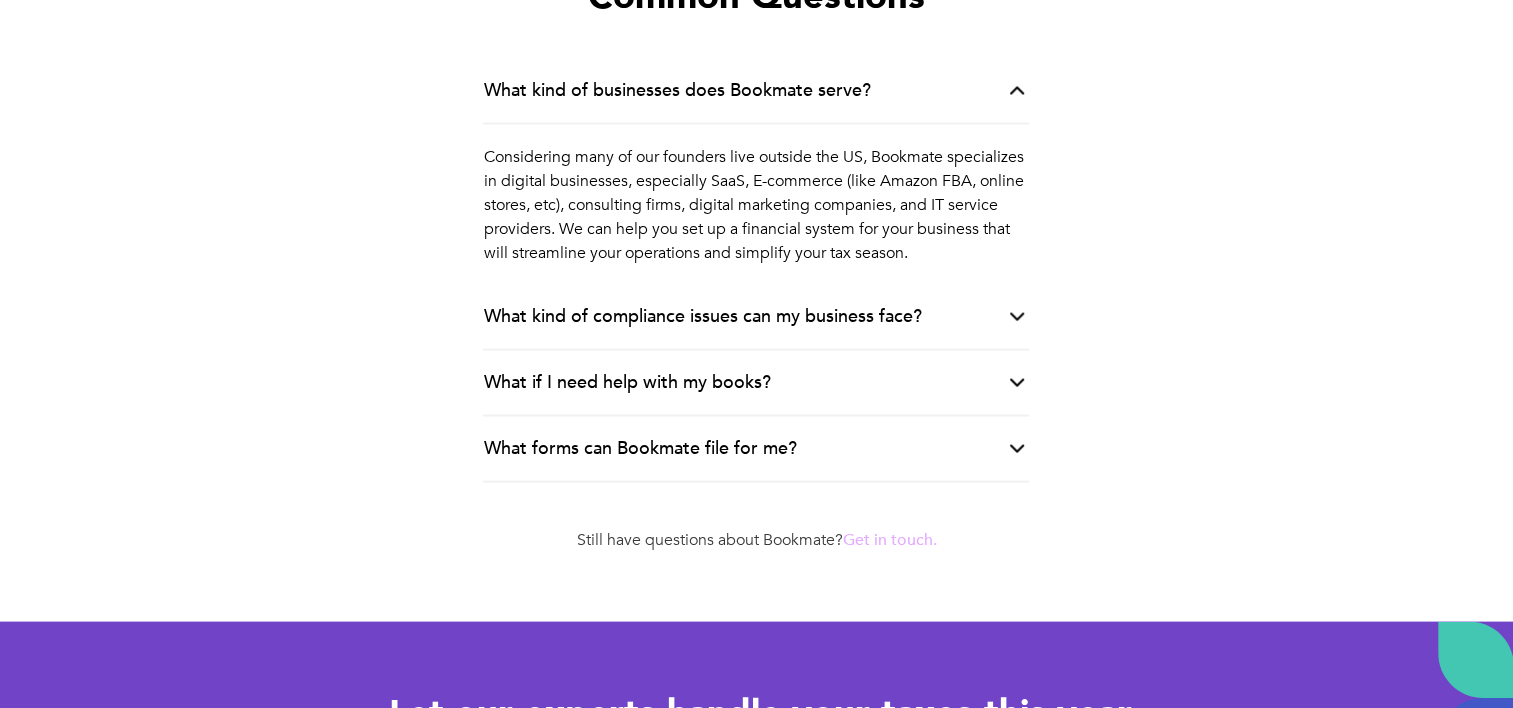 click at bounding box center (1017, 317) 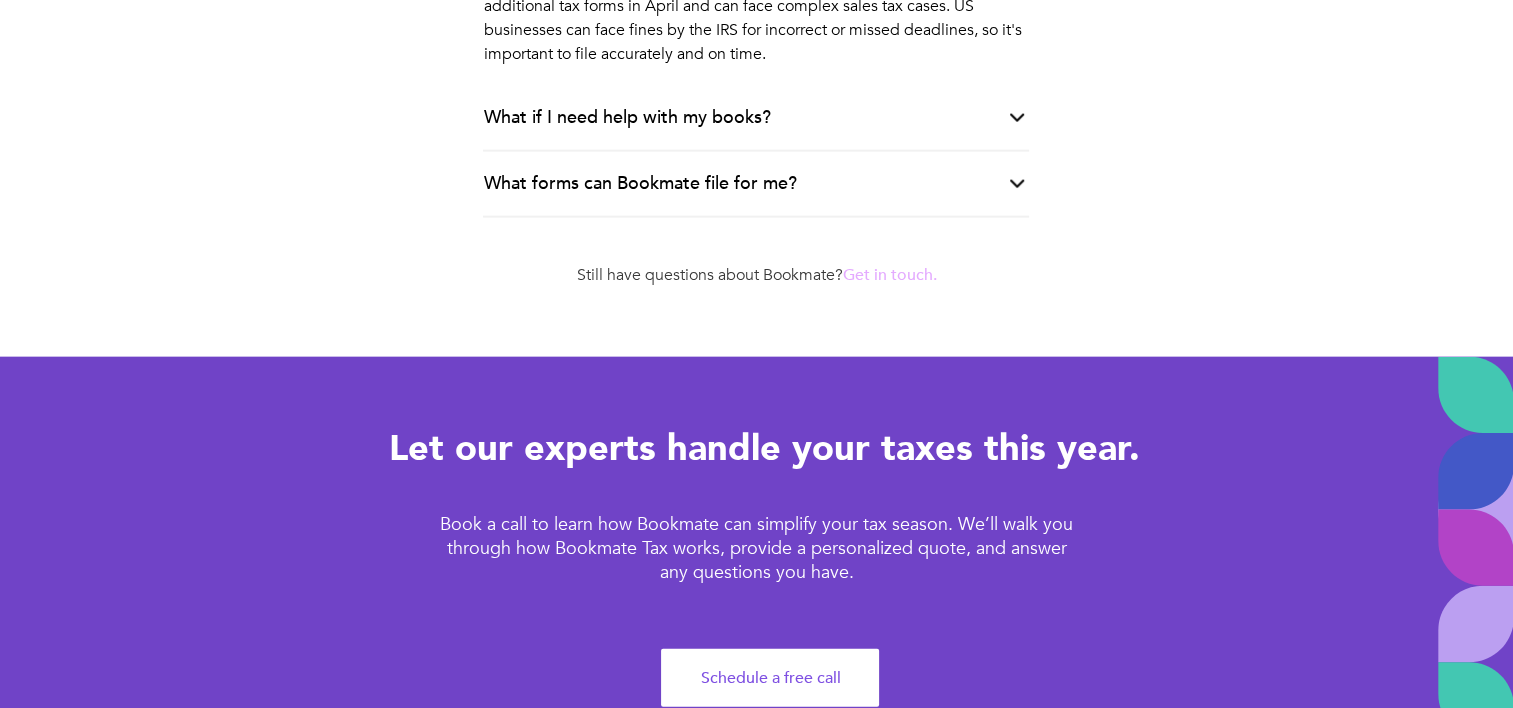 scroll, scrollTop: 4540, scrollLeft: 0, axis: vertical 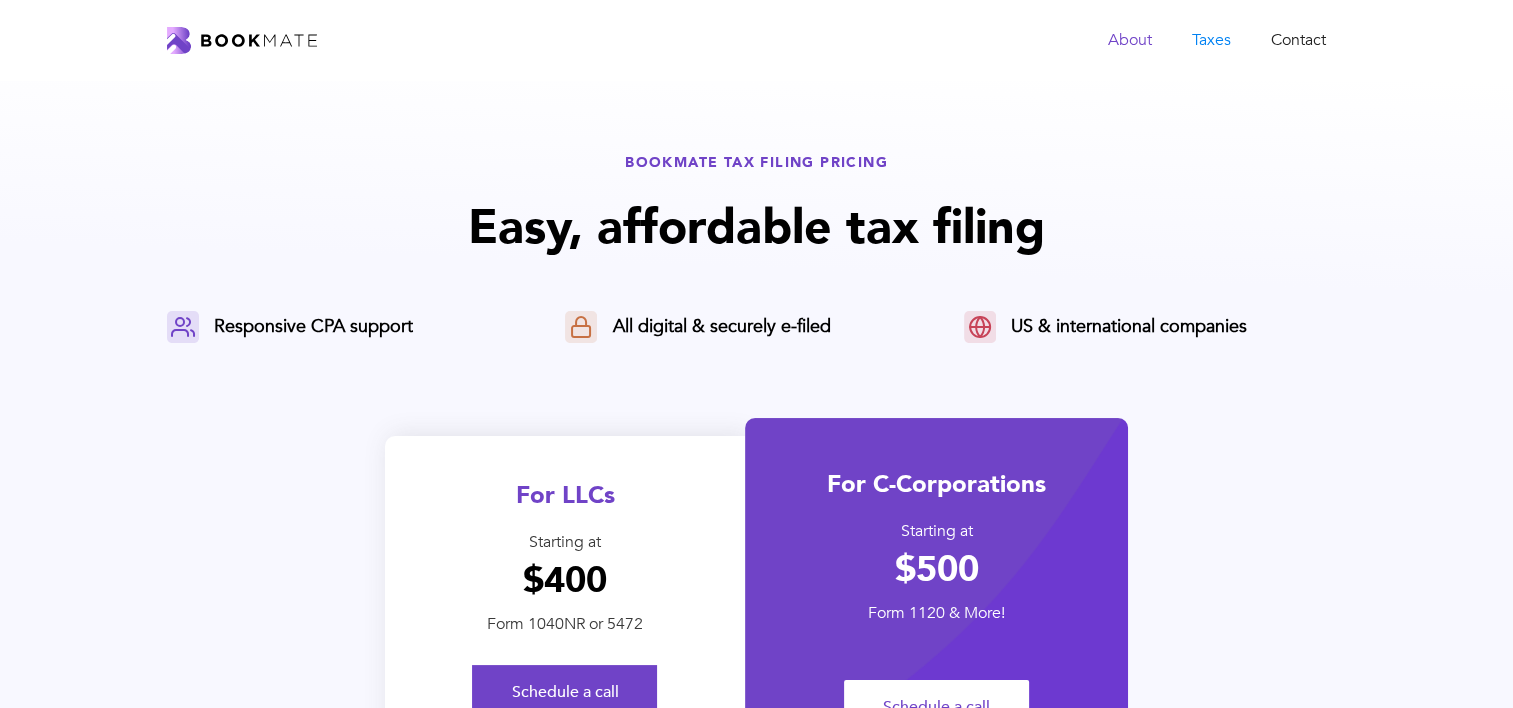 click on "About" at bounding box center (1130, 40) 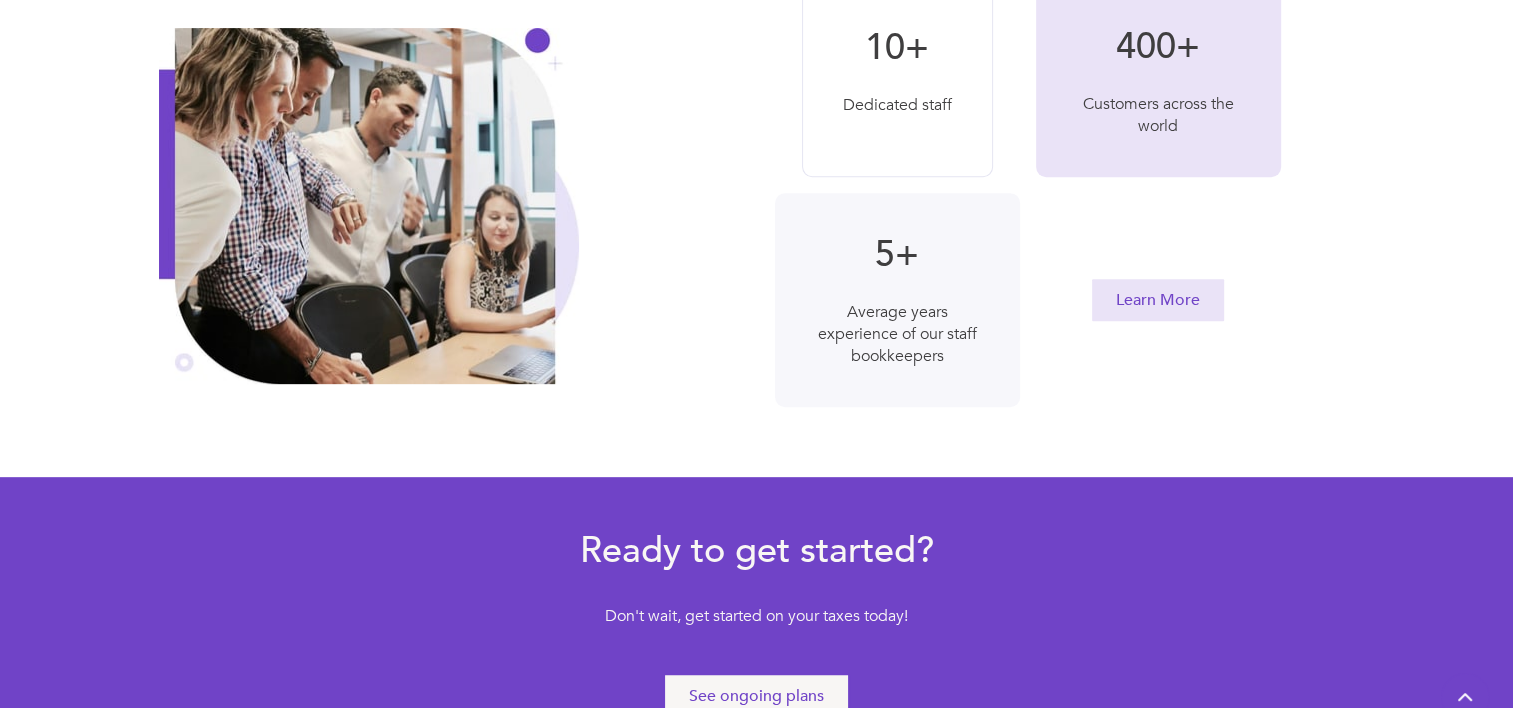 scroll, scrollTop: 1100, scrollLeft: 0, axis: vertical 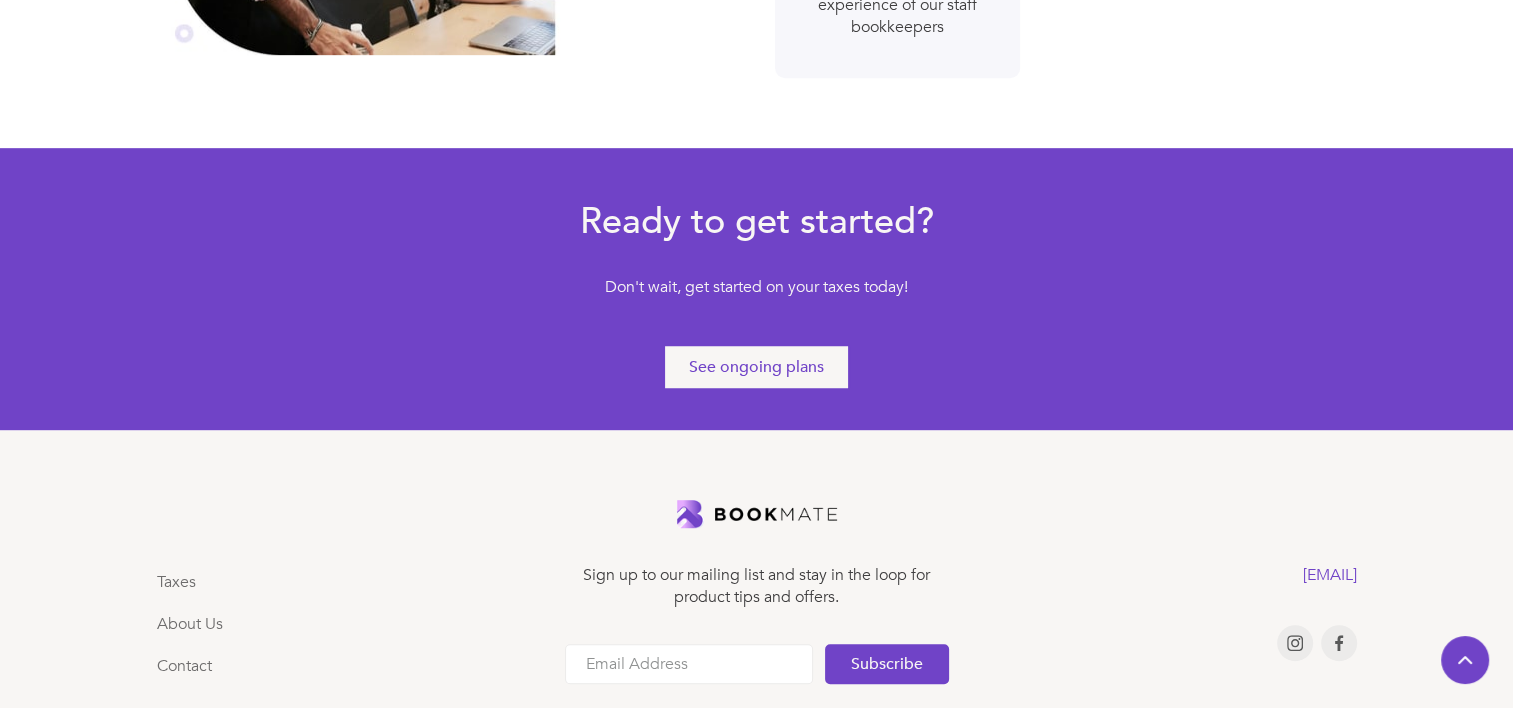 click on "See ongoing plans" at bounding box center (756, 367) 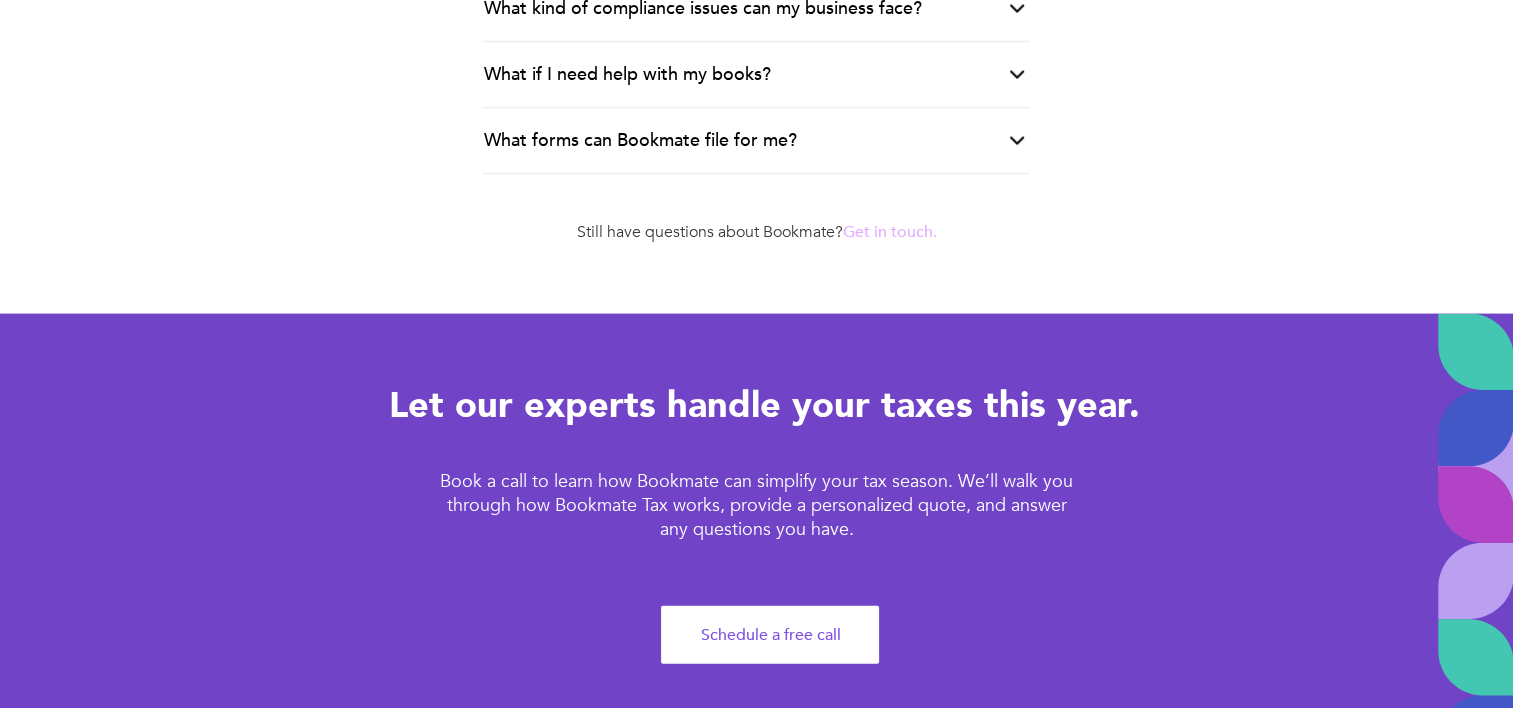 scroll, scrollTop: 4172, scrollLeft: 0, axis: vertical 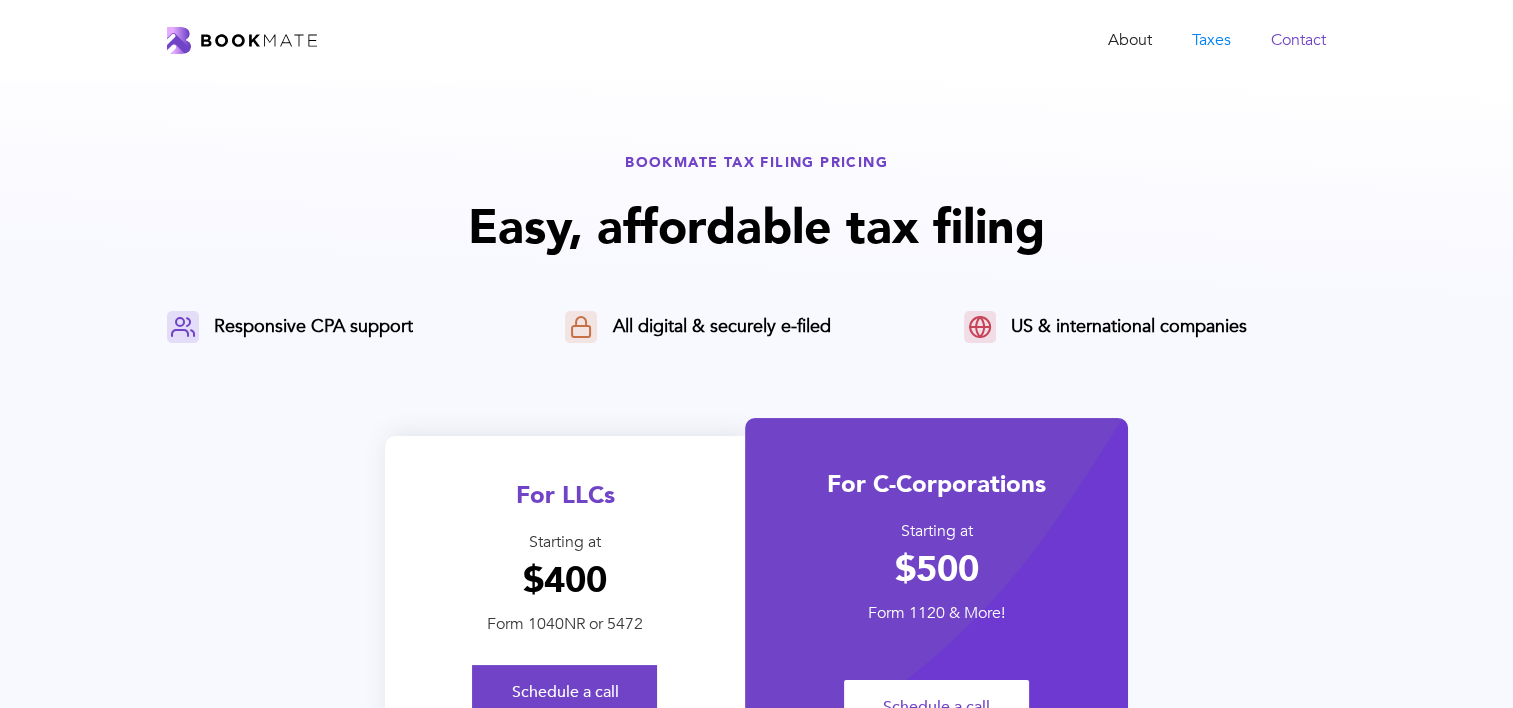 click on "Contact" at bounding box center [1298, 40] 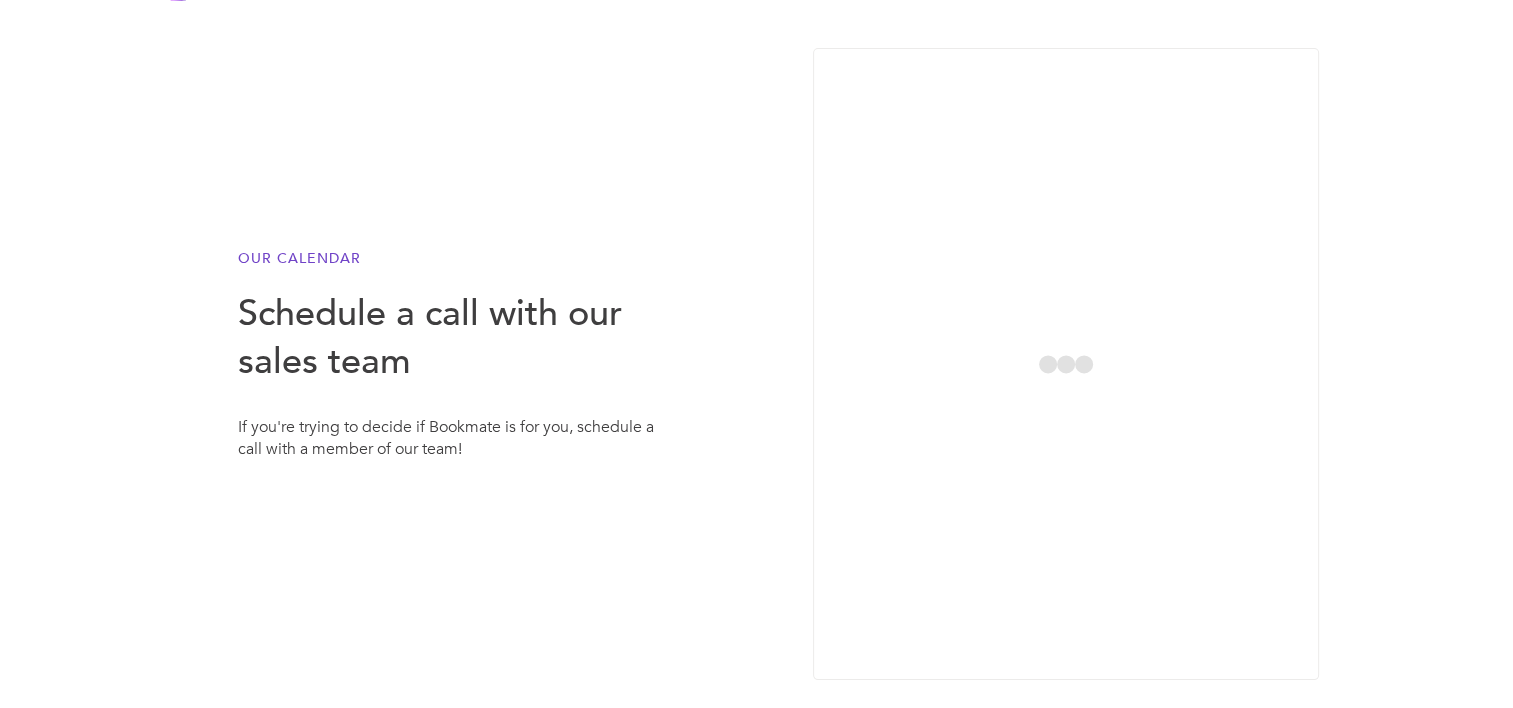 scroll, scrollTop: 0, scrollLeft: 0, axis: both 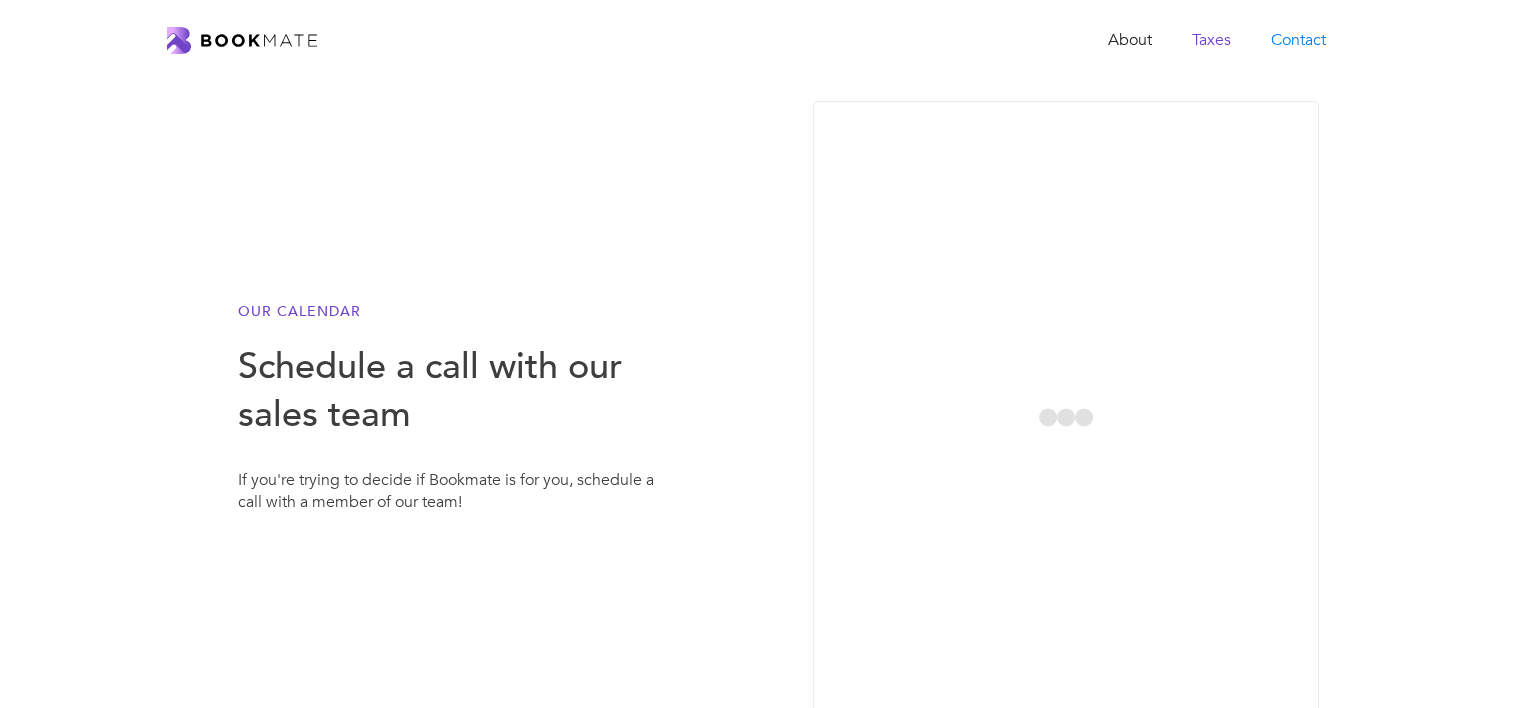click on "Taxes" at bounding box center (1211, 40) 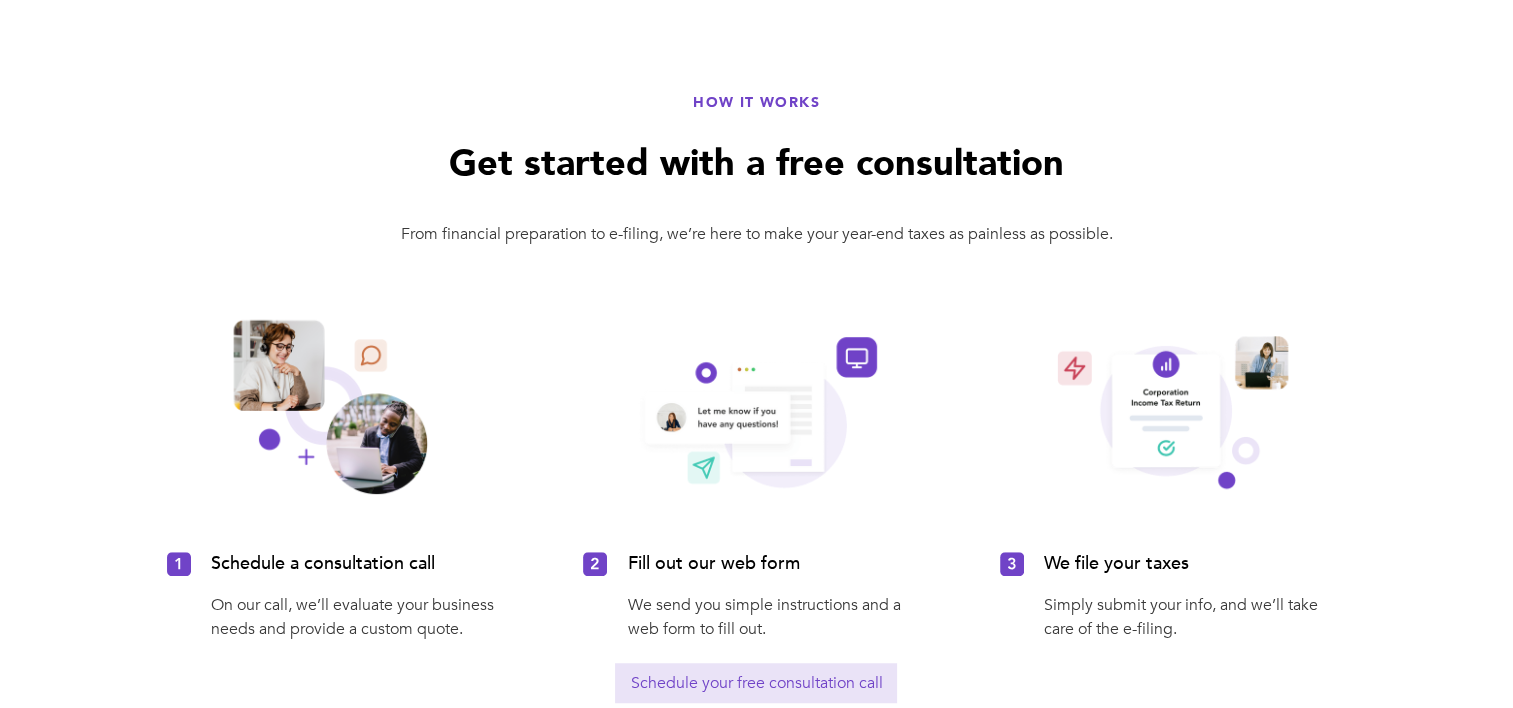 scroll, scrollTop: 1600, scrollLeft: 0, axis: vertical 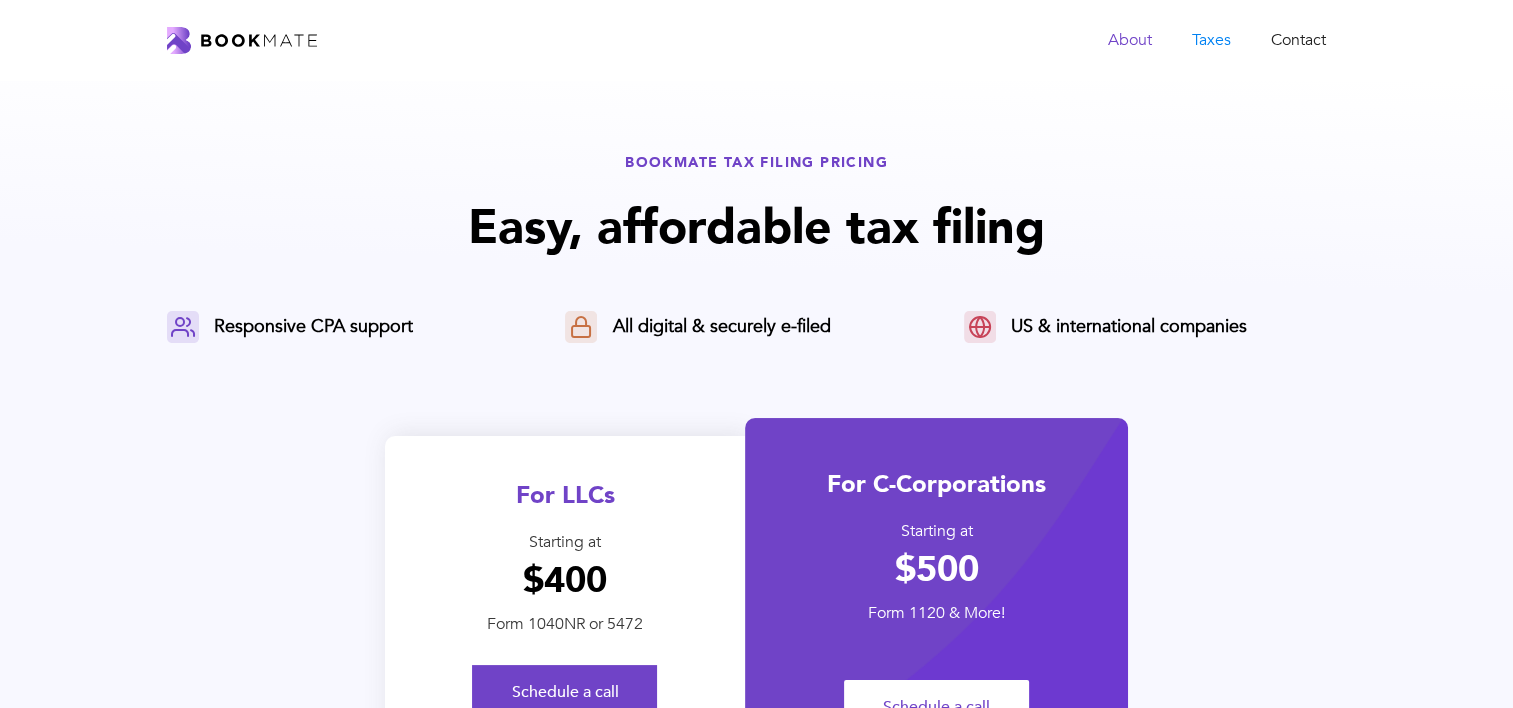 click on "About" at bounding box center [1130, 40] 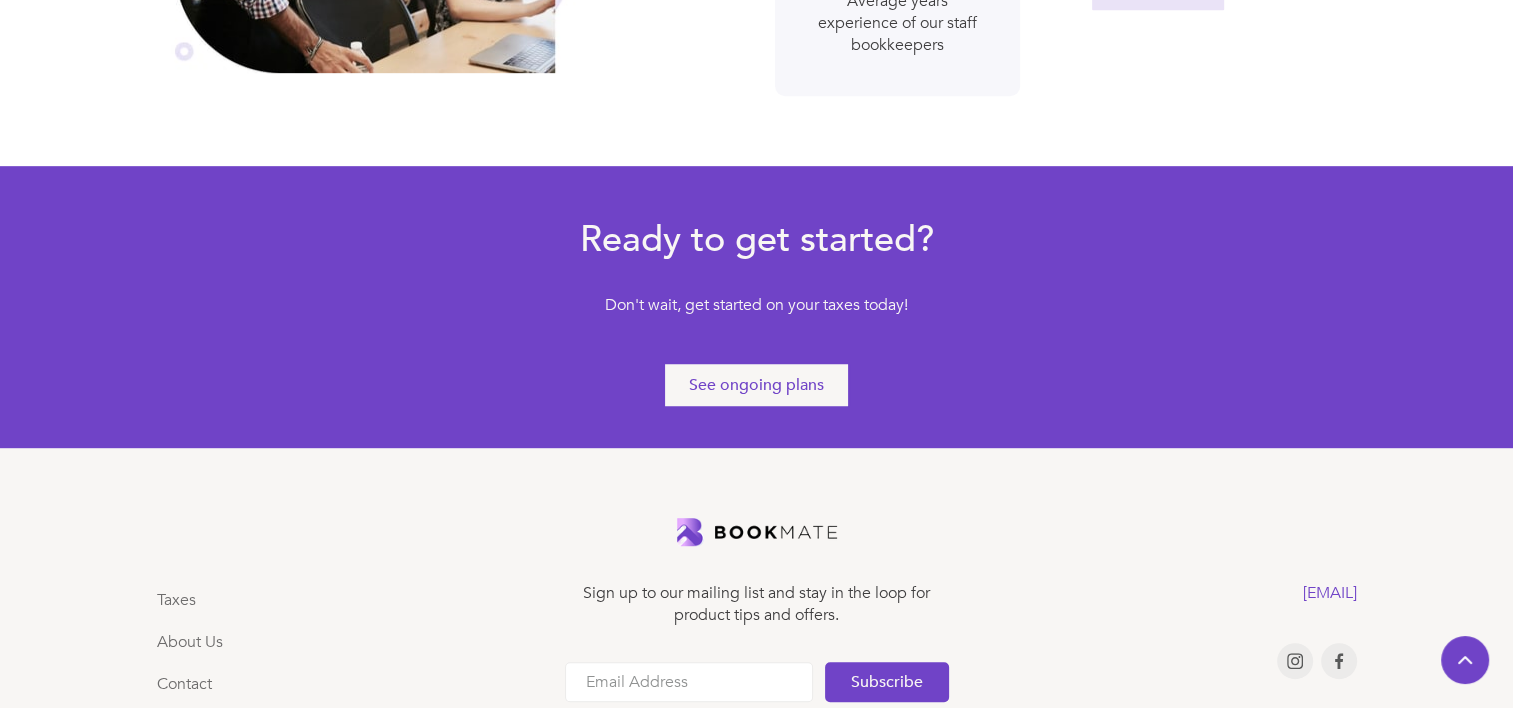 scroll, scrollTop: 936, scrollLeft: 0, axis: vertical 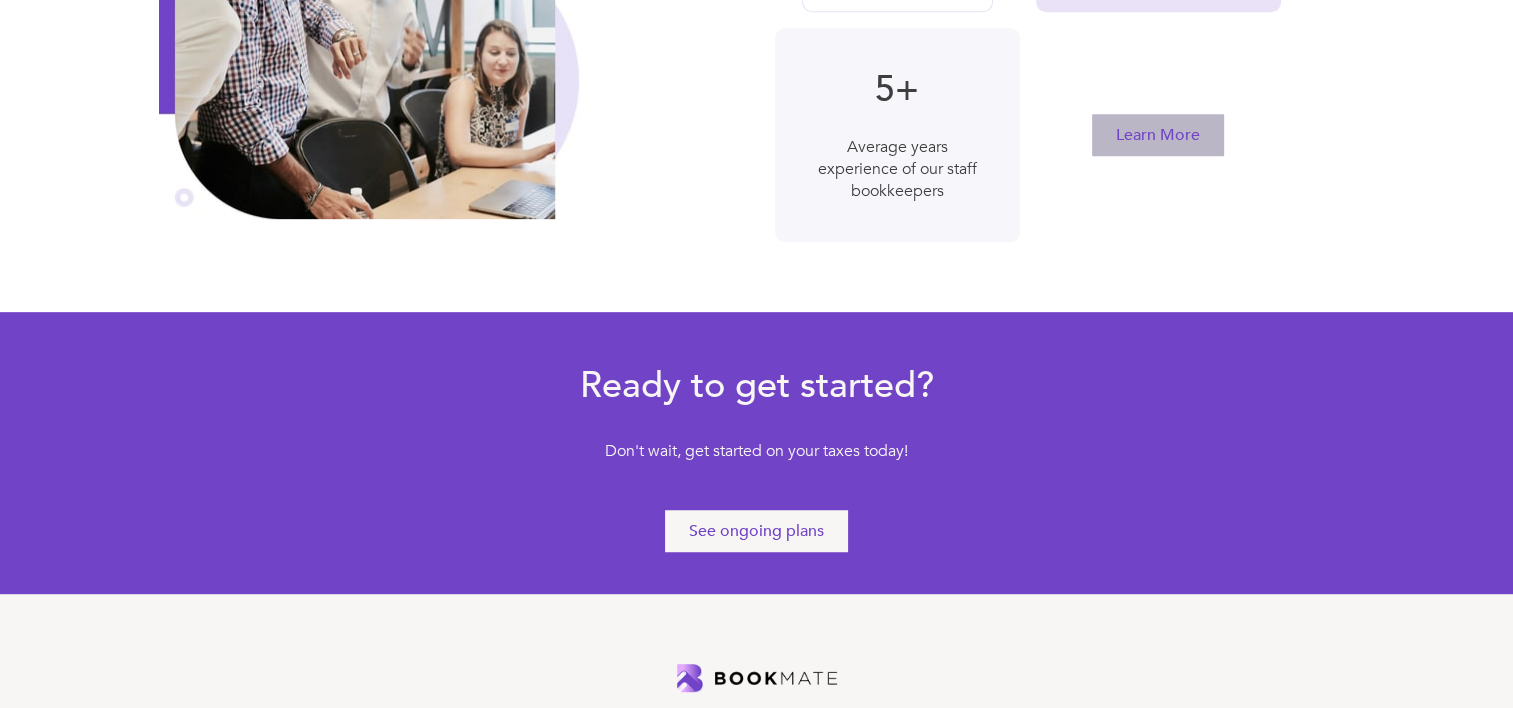 click on "Learn More" at bounding box center [1158, 135] 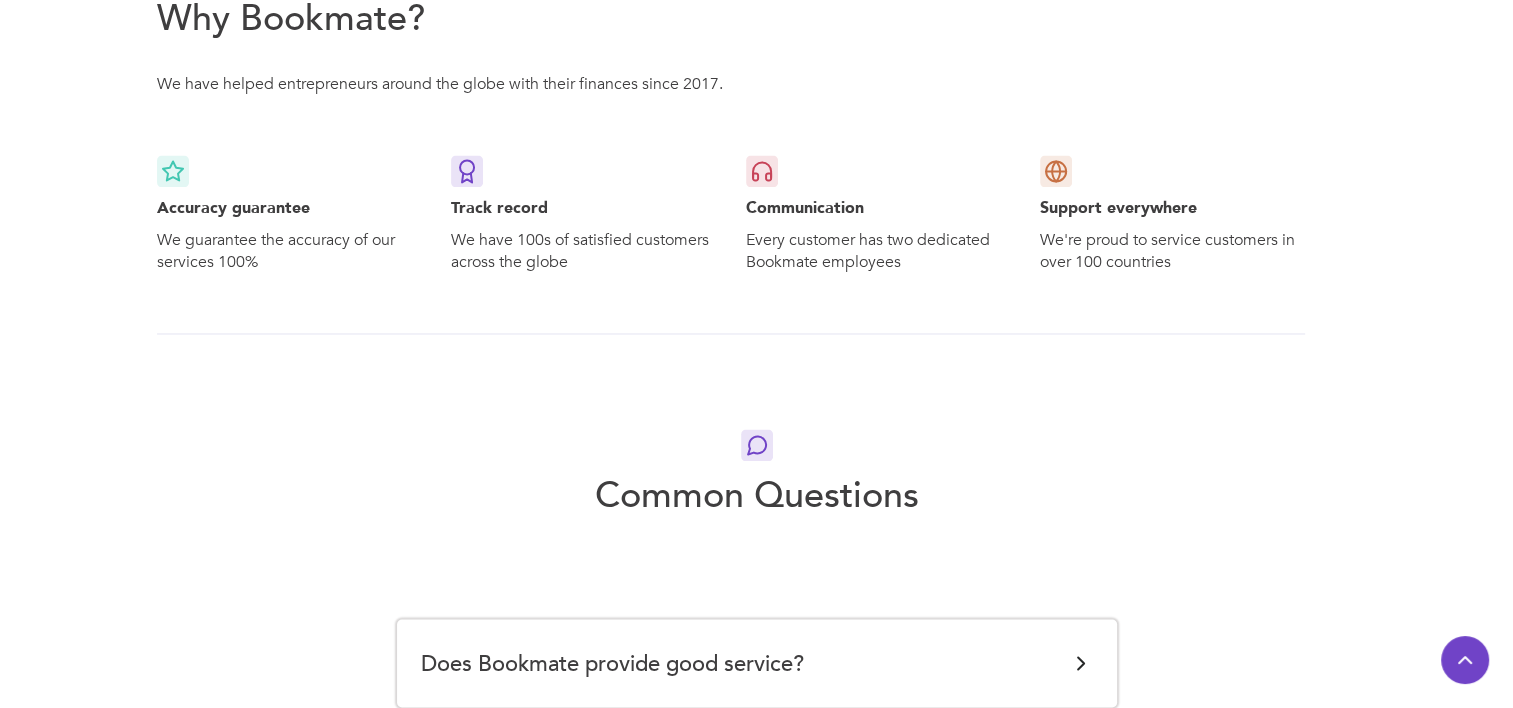 scroll, scrollTop: 3200, scrollLeft: 0, axis: vertical 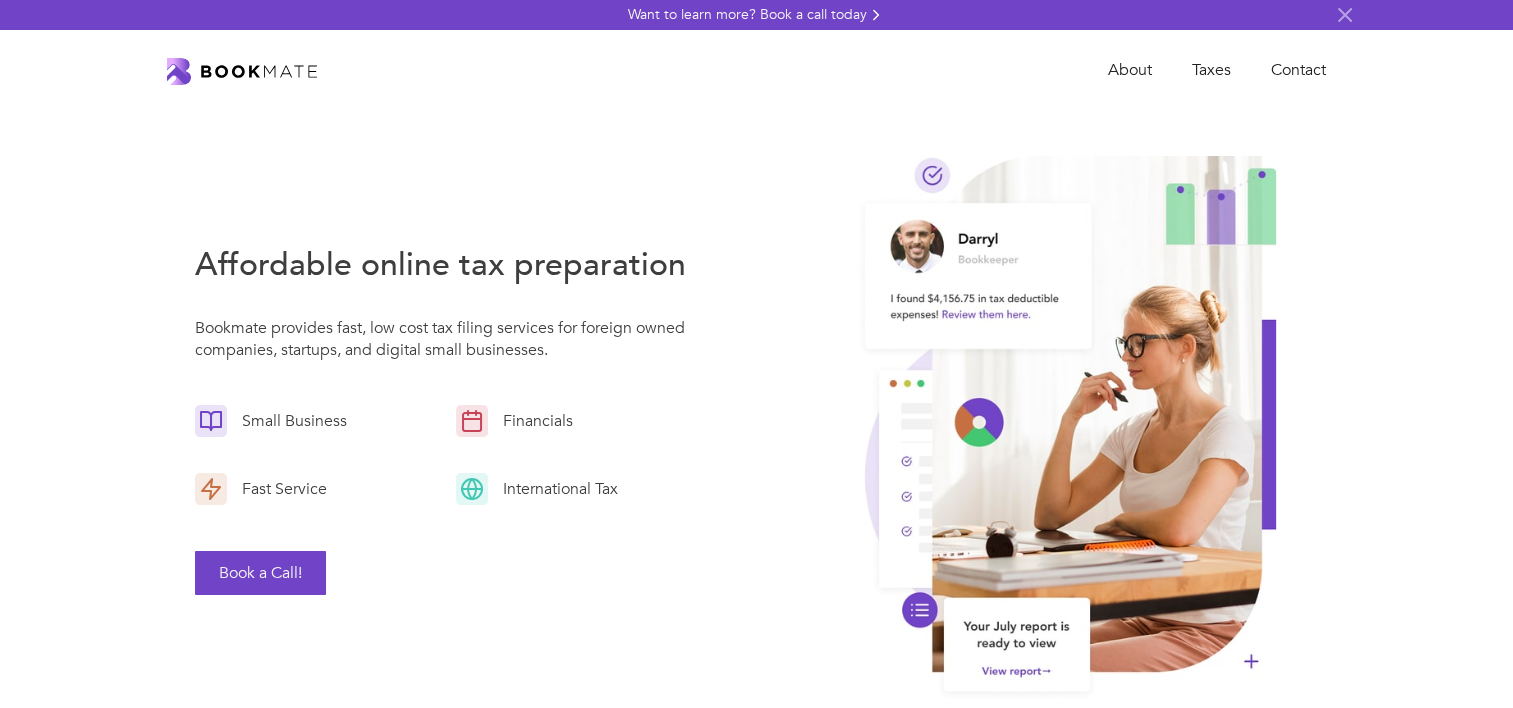 click at bounding box center [242, 71] 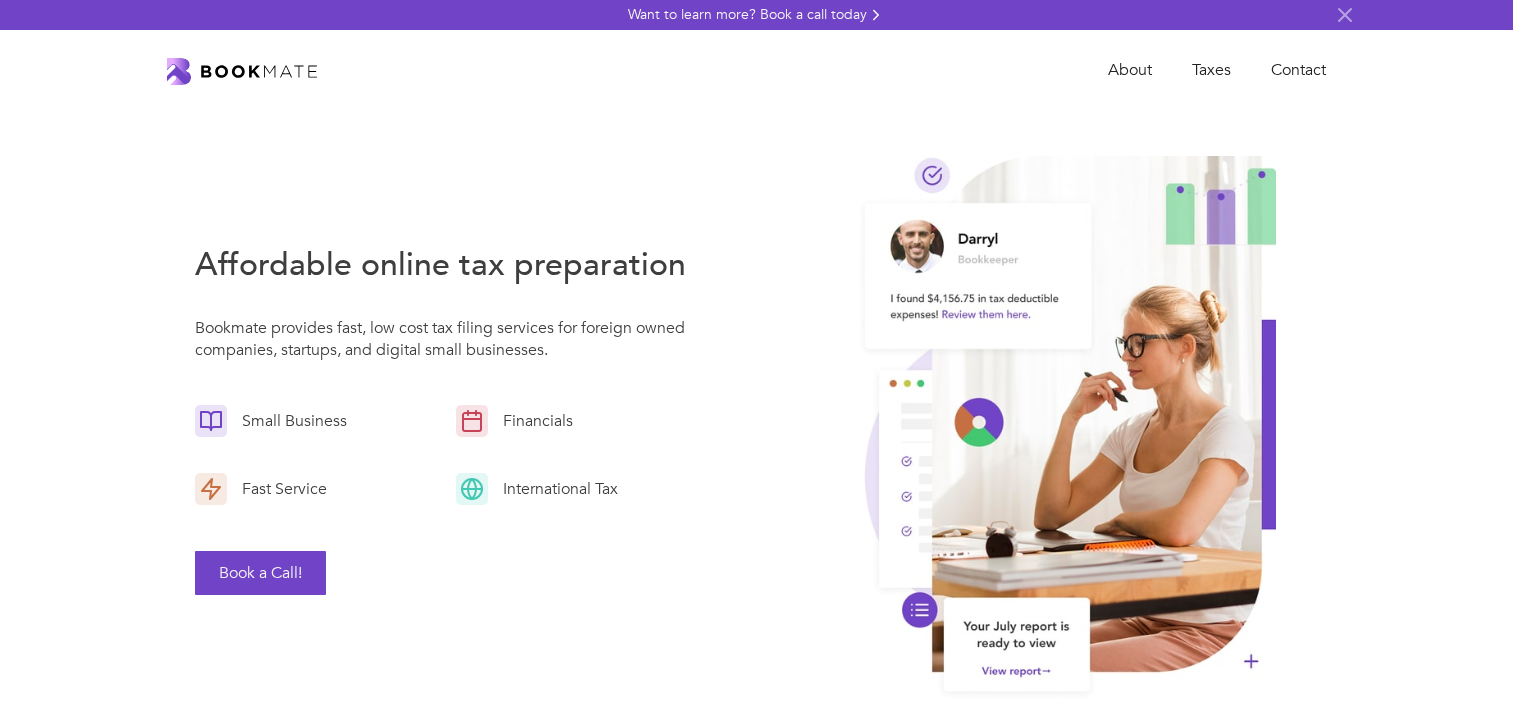 scroll, scrollTop: 0, scrollLeft: 0, axis: both 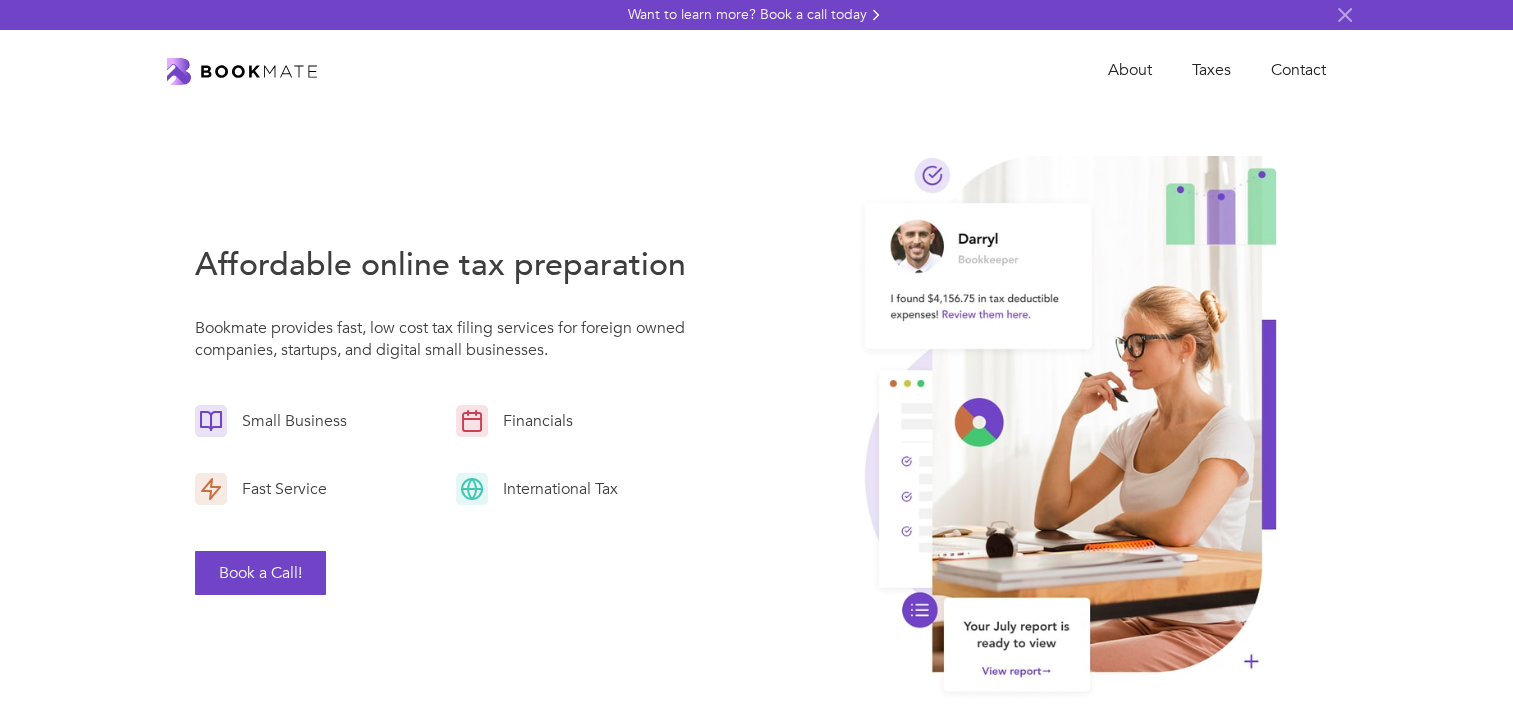 click on "Affordable online tax preparation Bookmate provides fast, low cost tax filing services for foreign owned companies, startups, and digital small businesses. Small Business Financials Fast Service International Tax
Book a Call!" at bounding box center (756, 429) 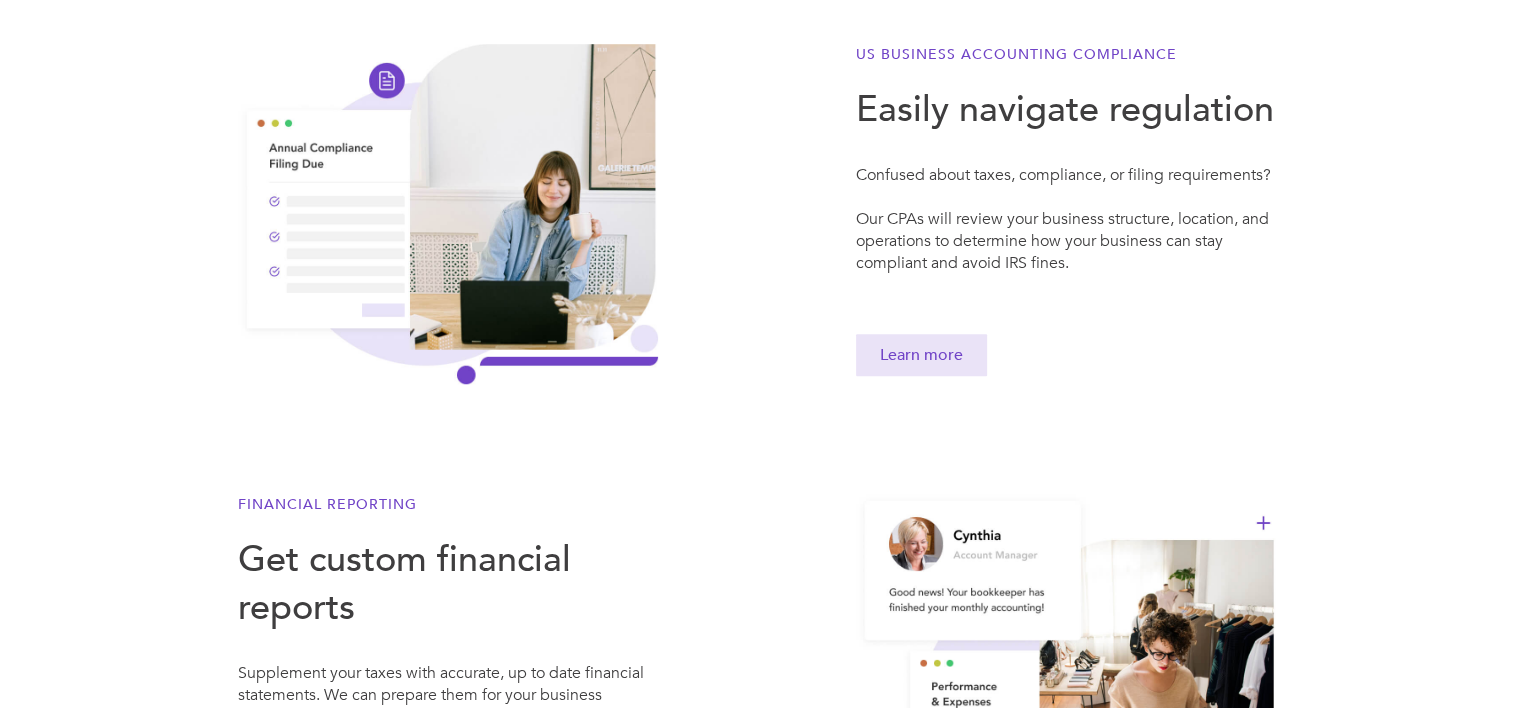 scroll, scrollTop: 1200, scrollLeft: 0, axis: vertical 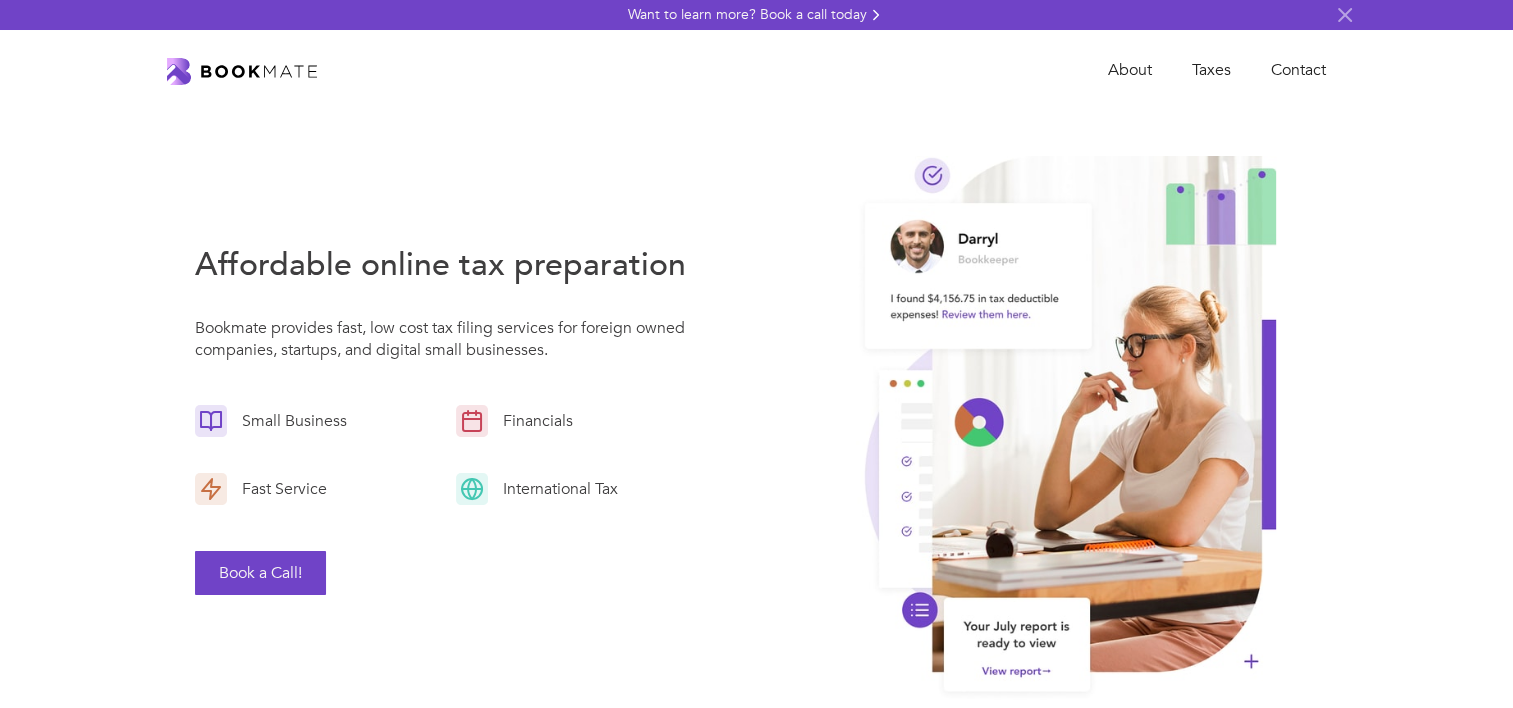 click at bounding box center (242, 71) 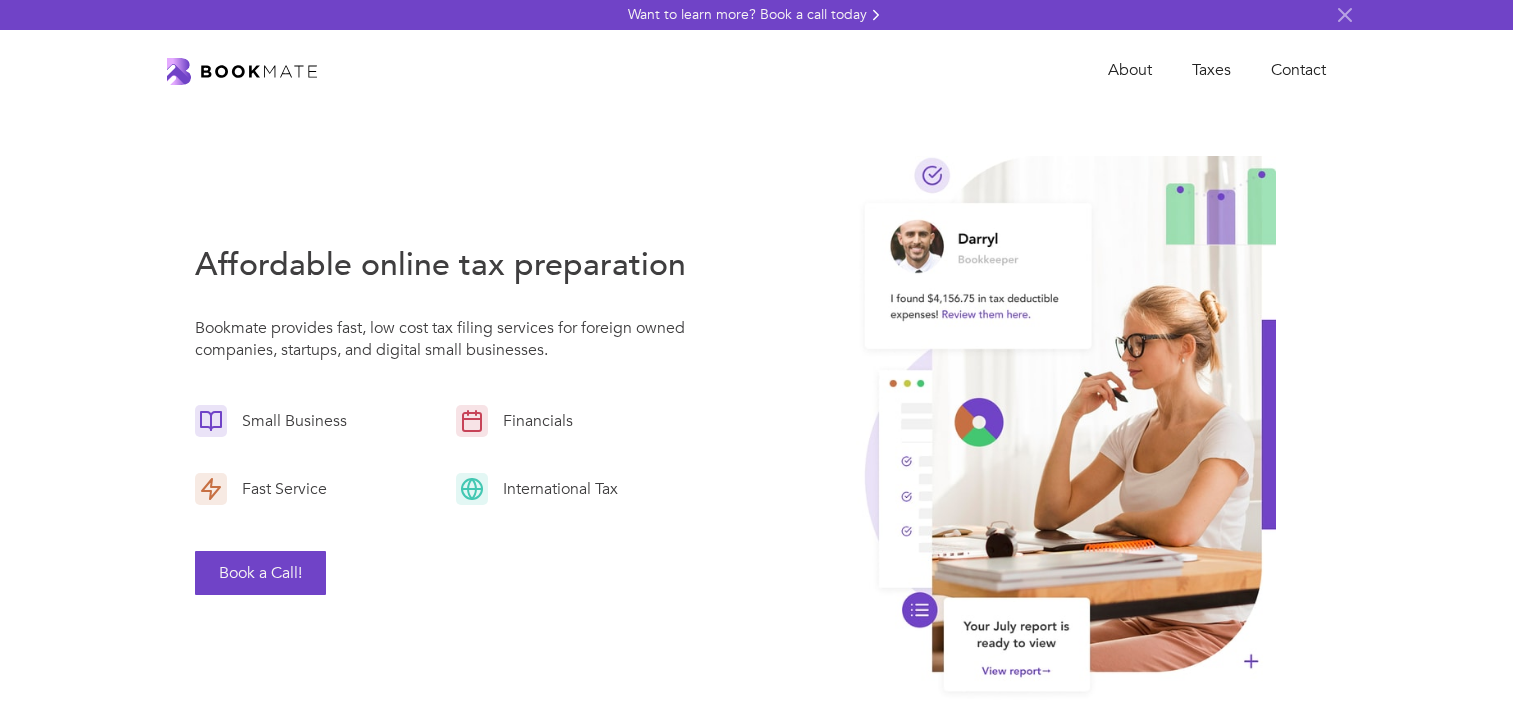 scroll, scrollTop: 0, scrollLeft: 0, axis: both 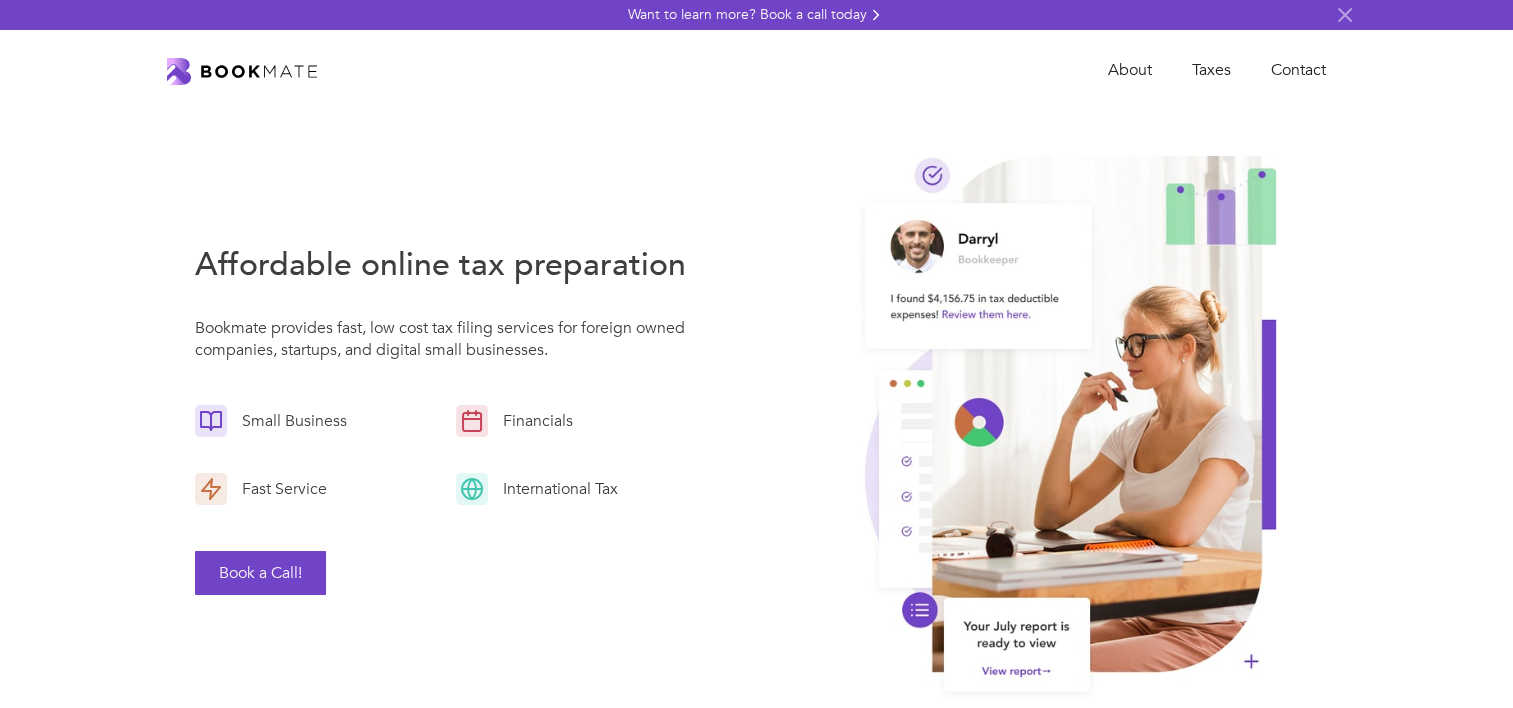click on "Affordable online tax preparation Bookmate provides fast, low cost tax filing services for foreign owned companies, startups, and digital small businesses. Small Business Financials Fast Service International Tax
Book a Call!" at bounding box center [756, 429] 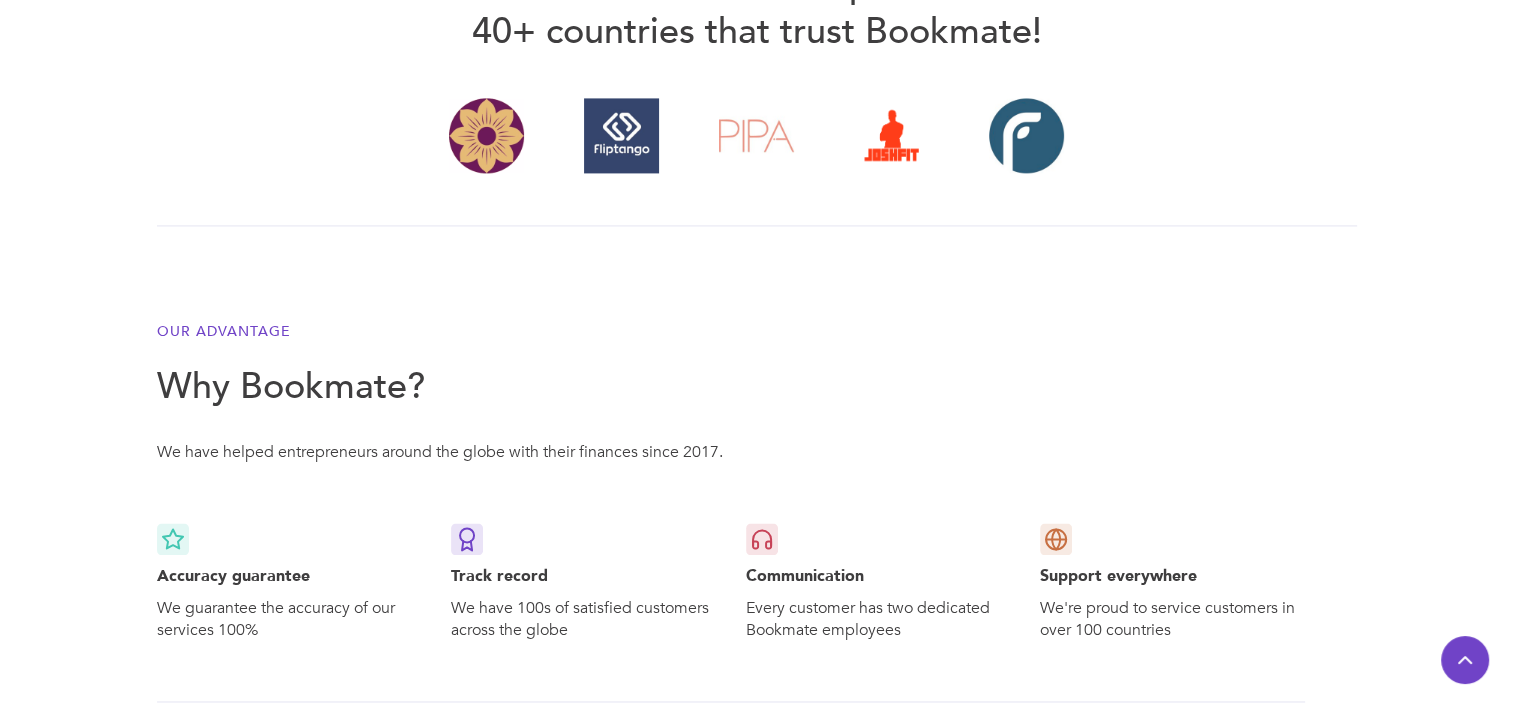 scroll, scrollTop: 4024, scrollLeft: 0, axis: vertical 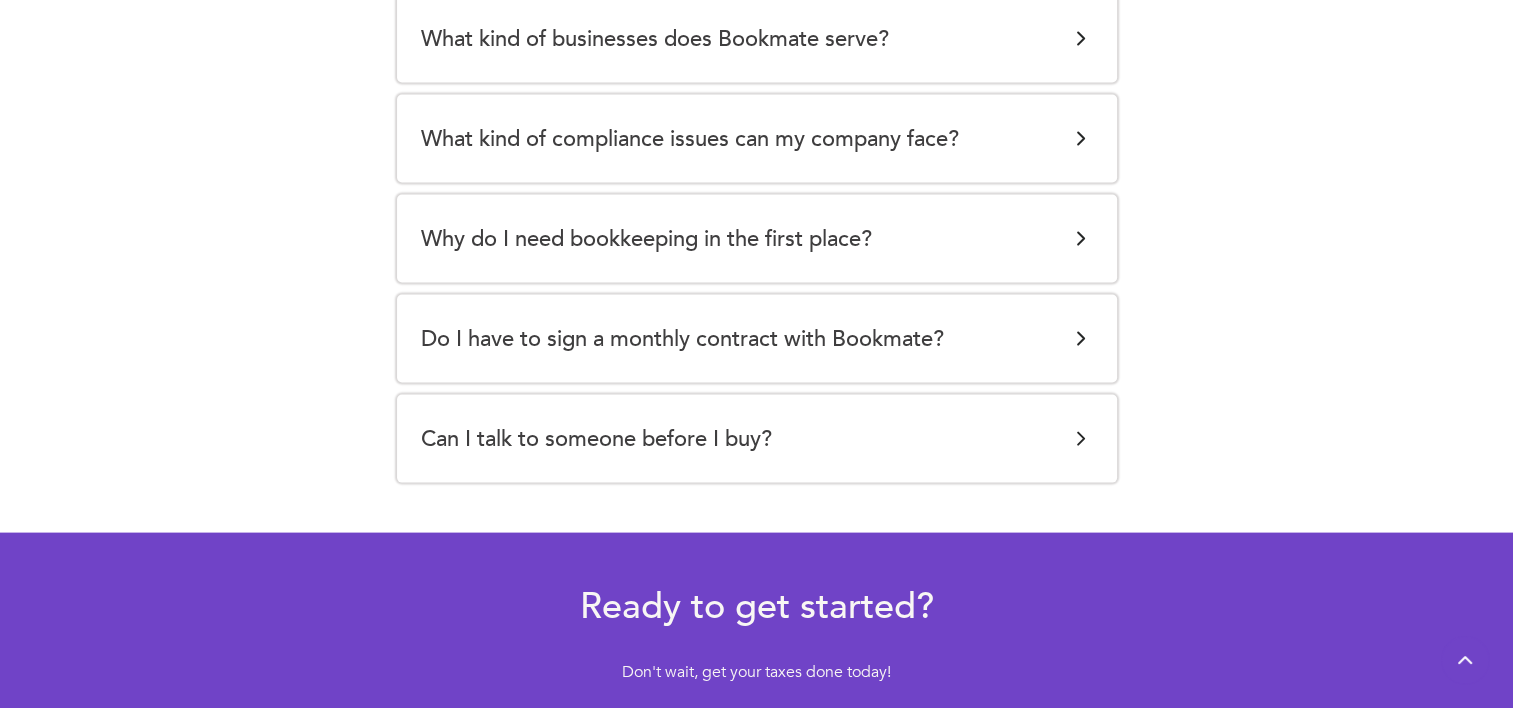 click at bounding box center [1081, 339] 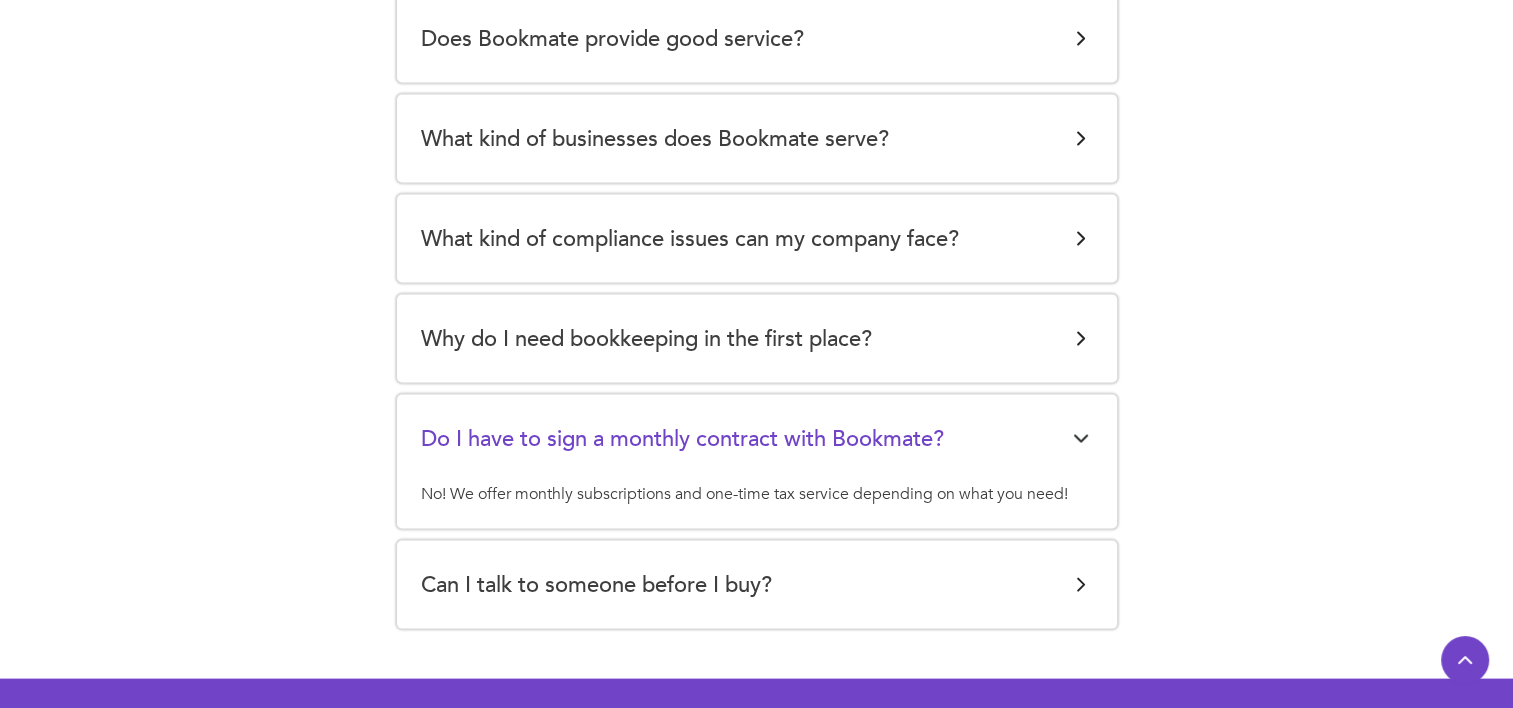 scroll, scrollTop: 3824, scrollLeft: 0, axis: vertical 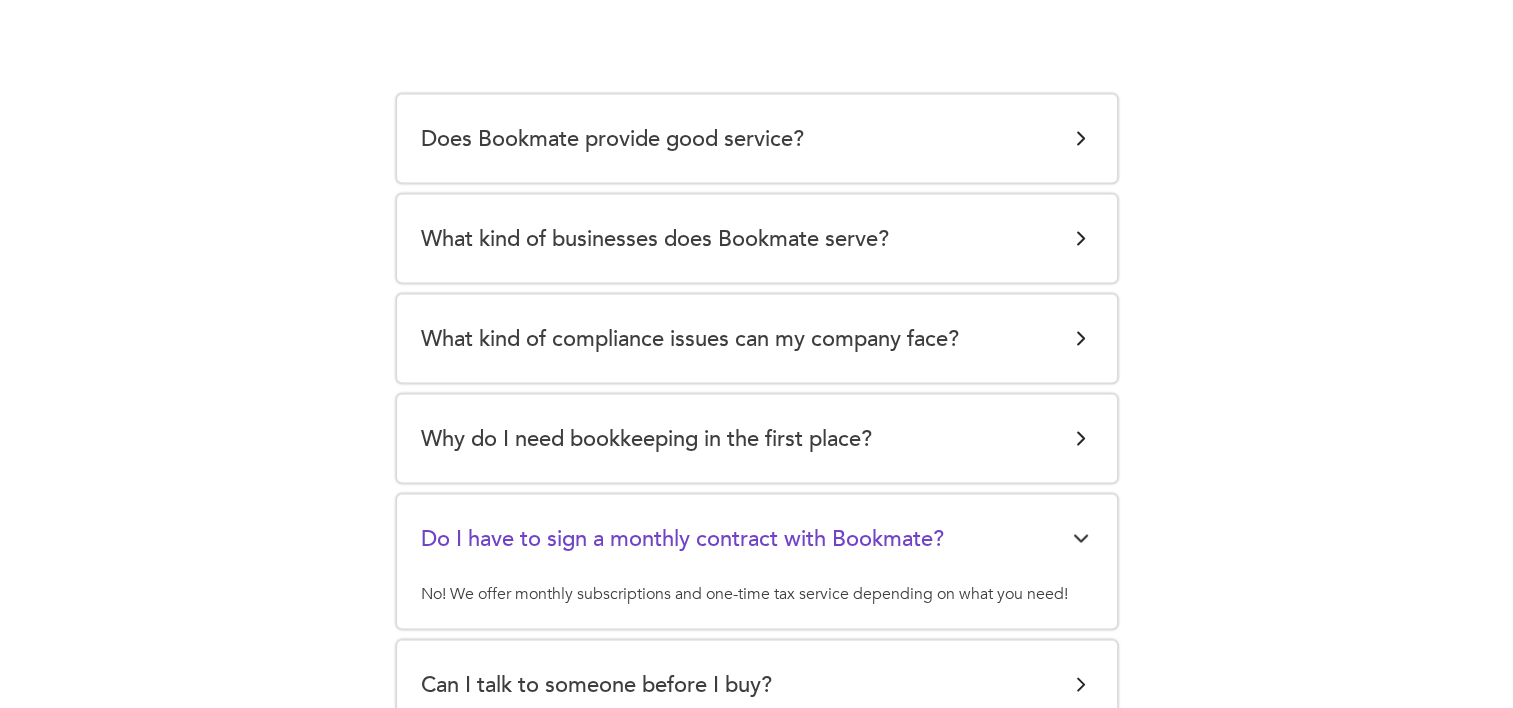 click at bounding box center [1081, 339] 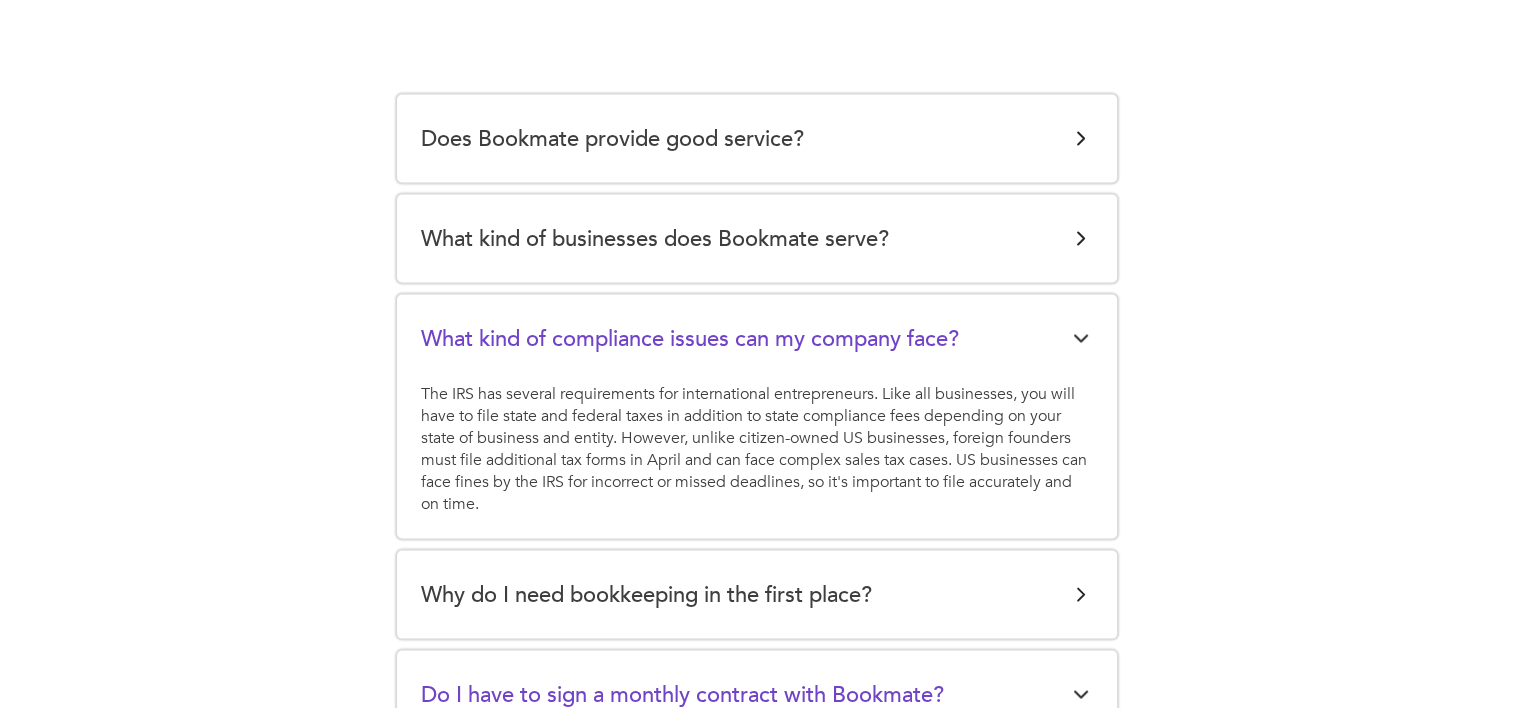 click at bounding box center (1081, 339) 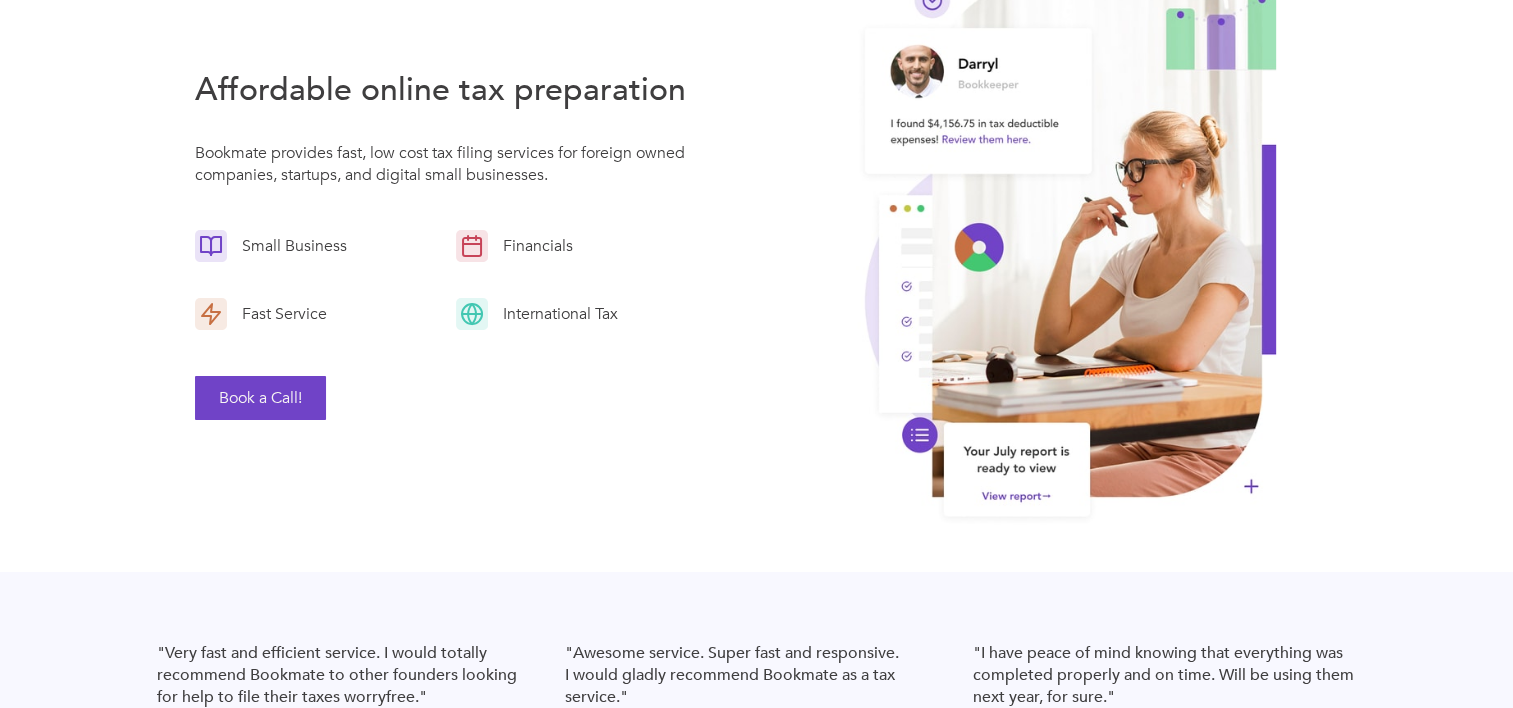 scroll, scrollTop: 0, scrollLeft: 0, axis: both 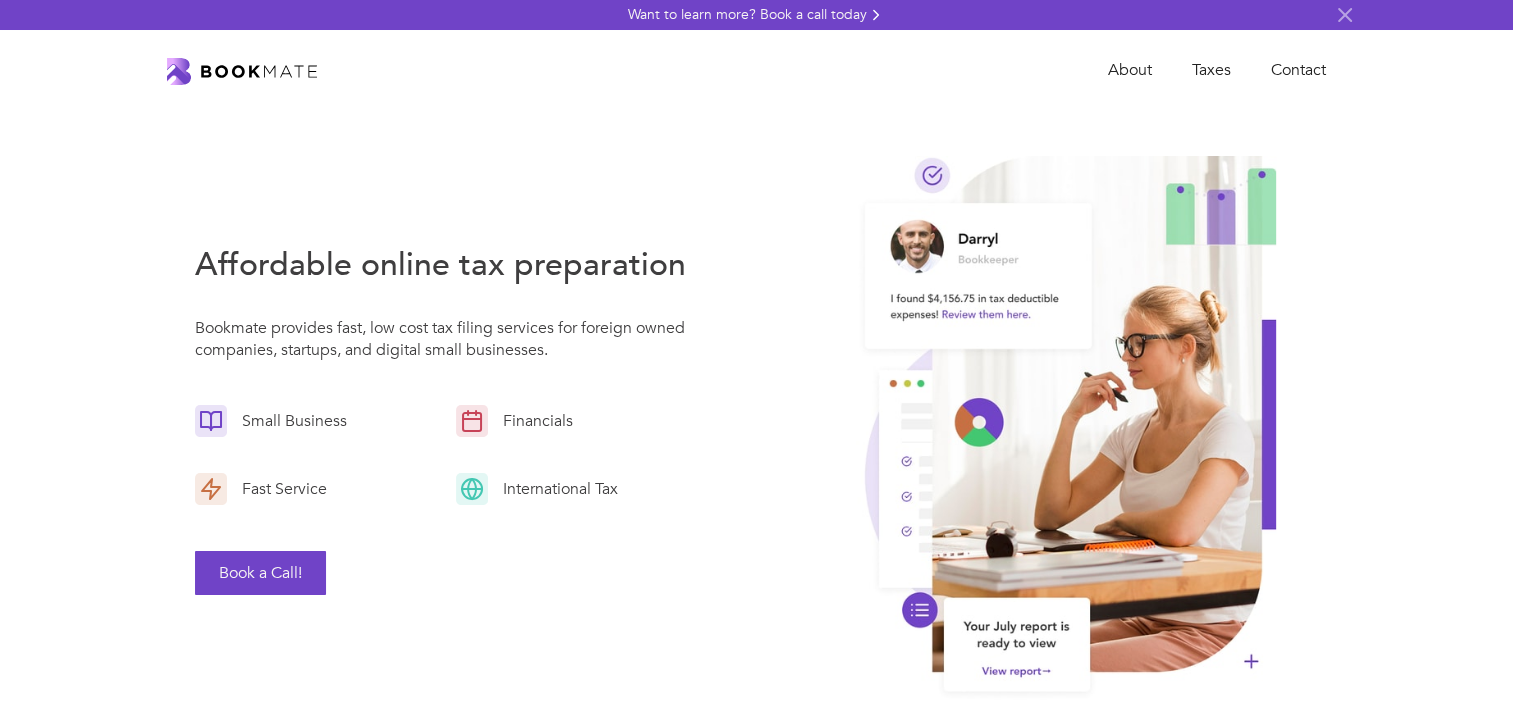 click on "Affordable online tax preparation Bookmate provides fast, low cost tax filing services for foreign owned companies, startups, and digital small businesses. Small Business Financials Fast Service International Tax
Book a Call!" at bounding box center [757, 429] 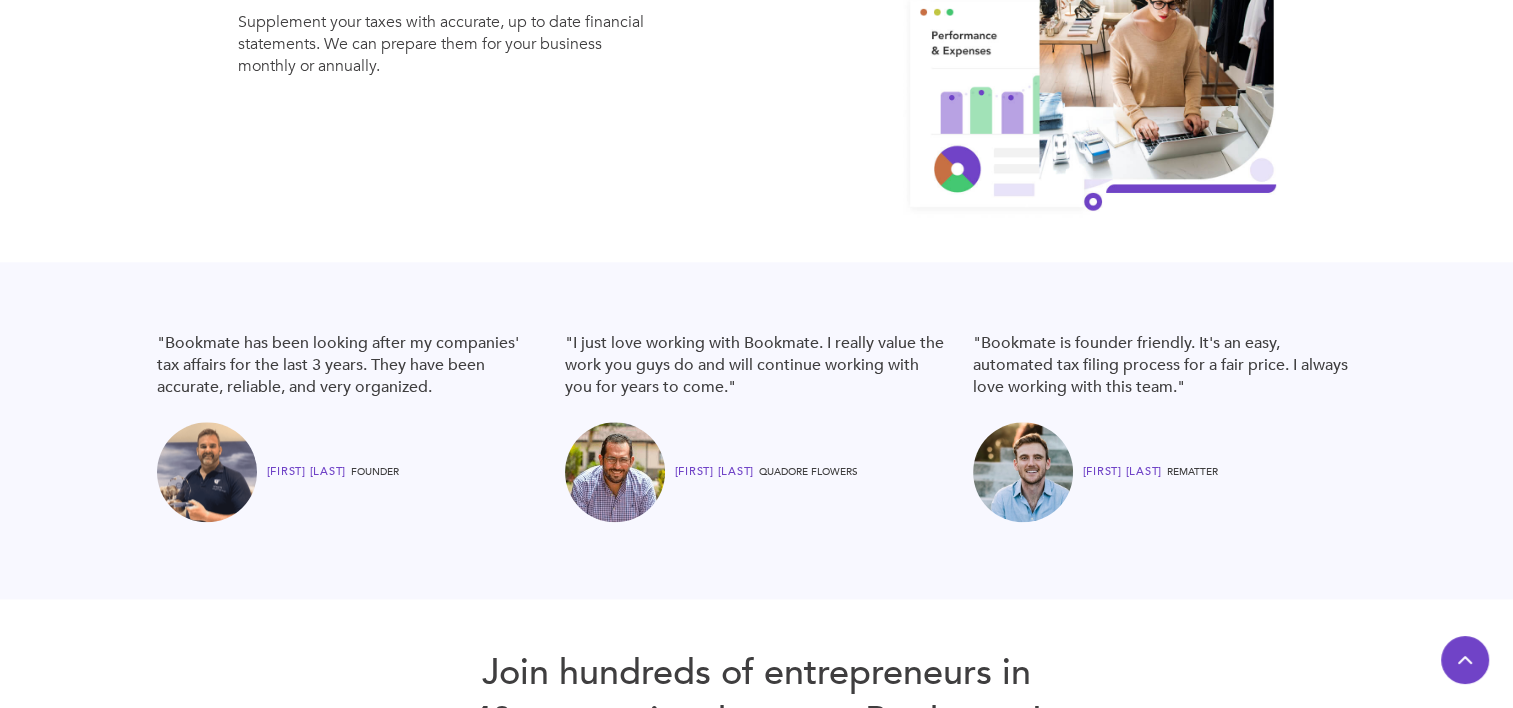 scroll, scrollTop: 2700, scrollLeft: 0, axis: vertical 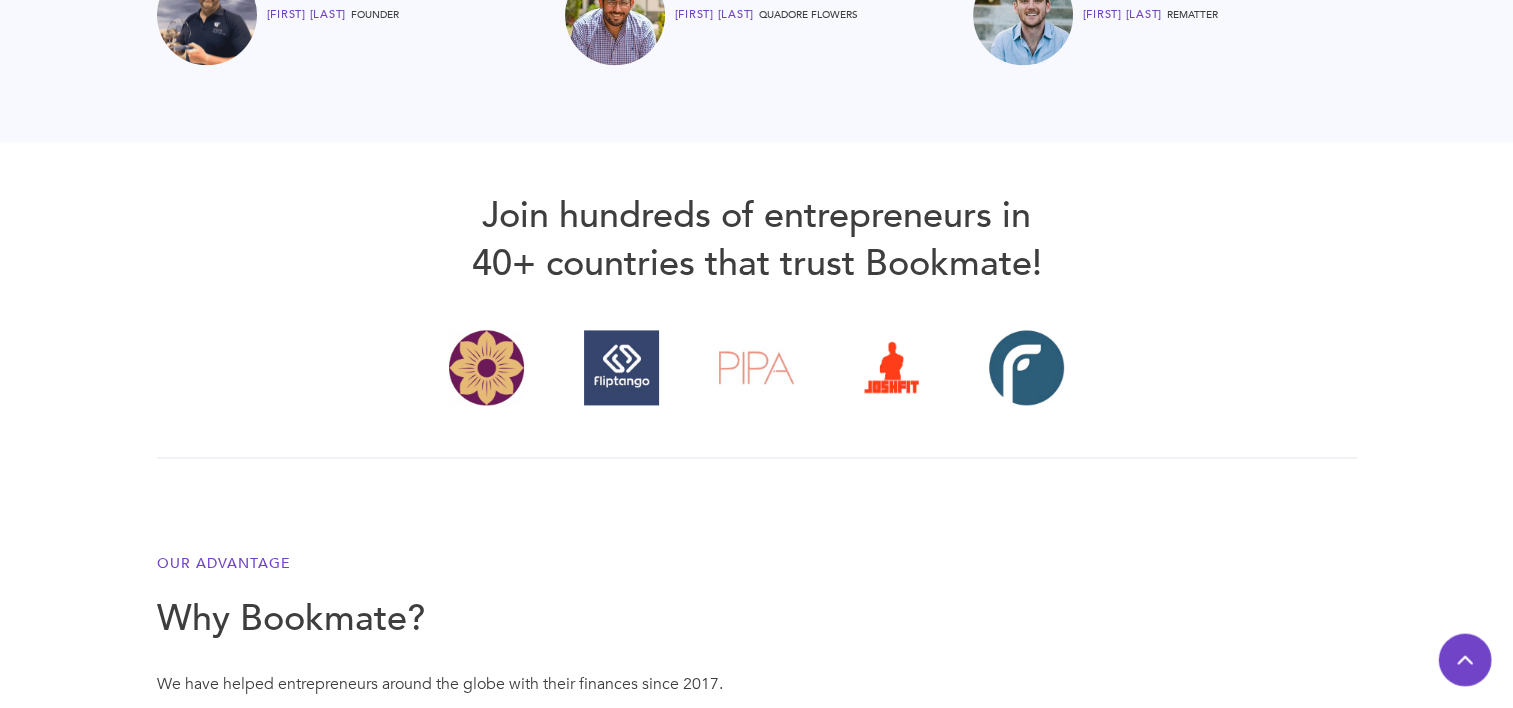 click at bounding box center (1465, 660) 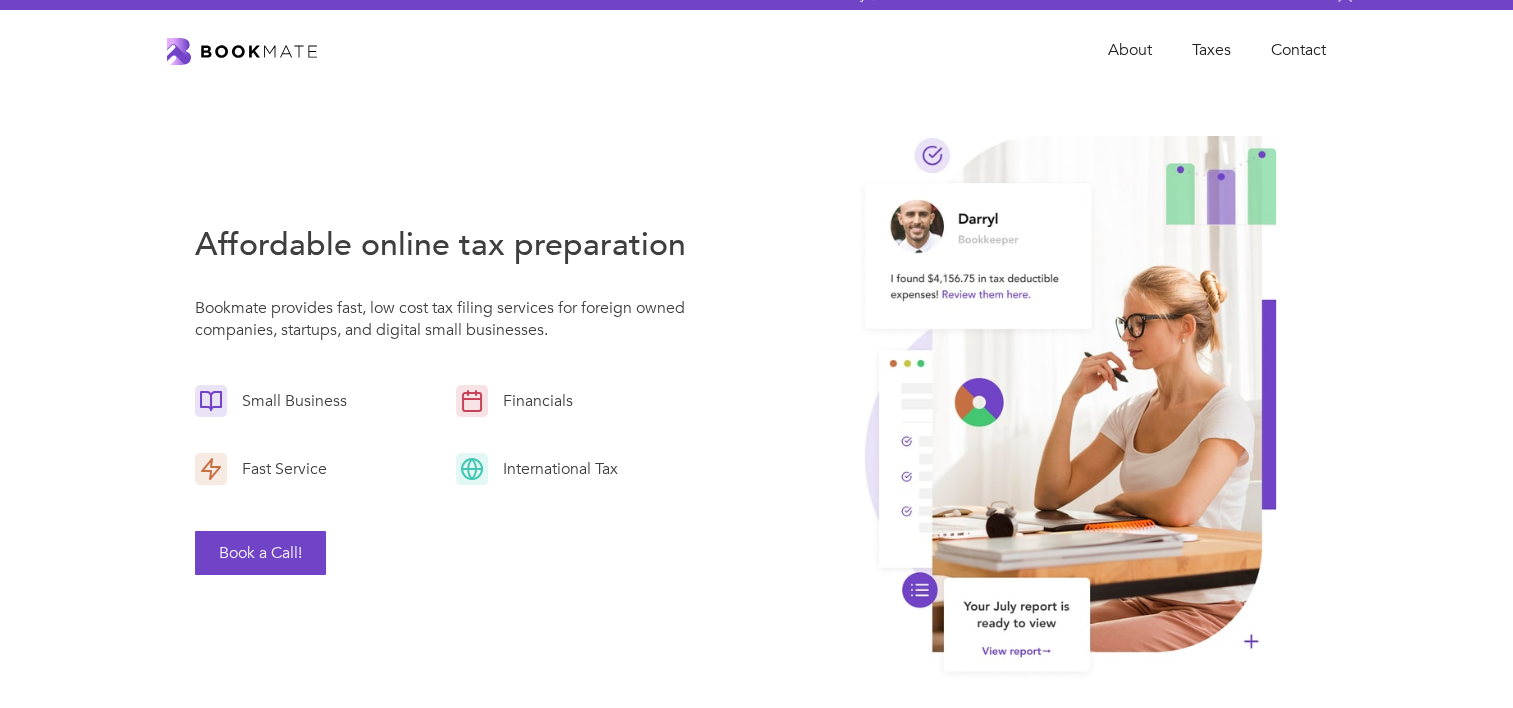 scroll, scrollTop: 0, scrollLeft: 0, axis: both 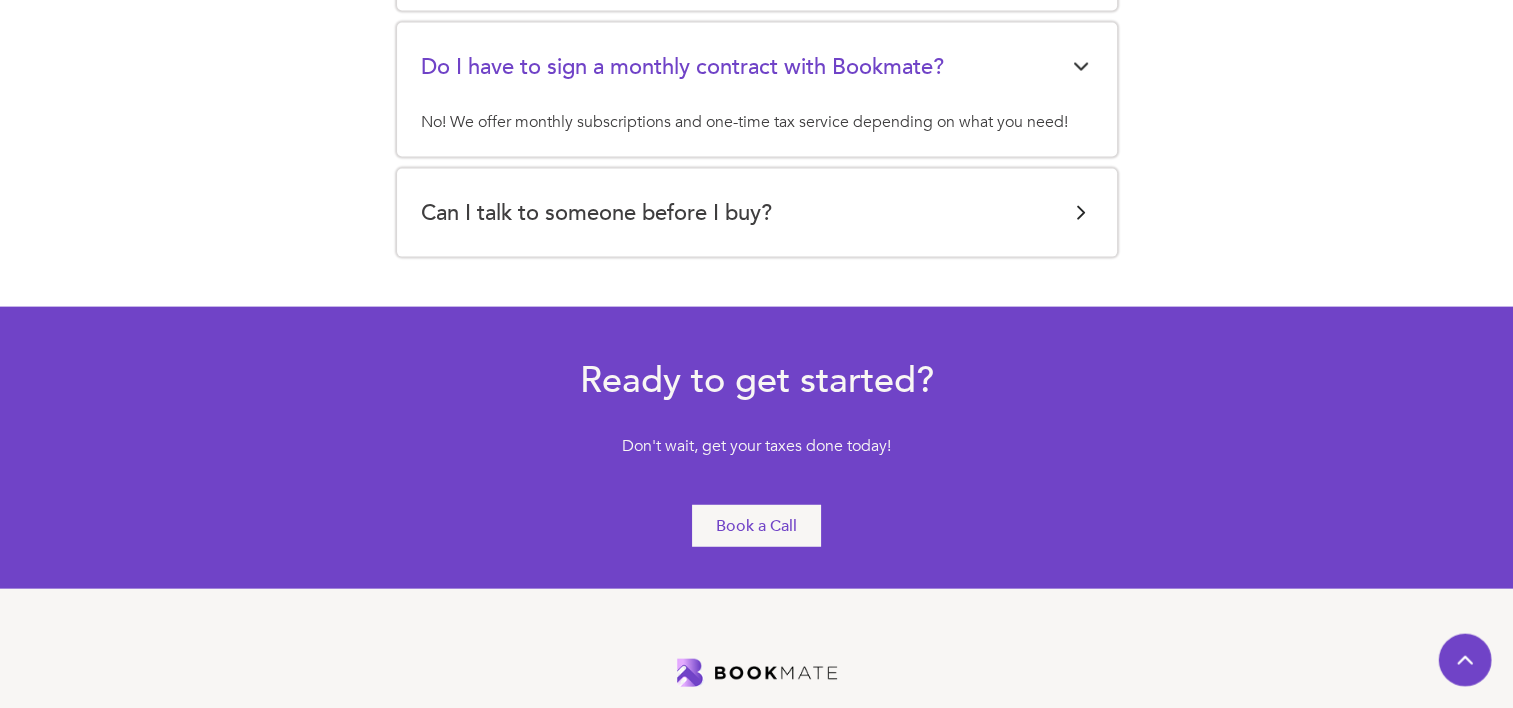 click at bounding box center (1465, 660) 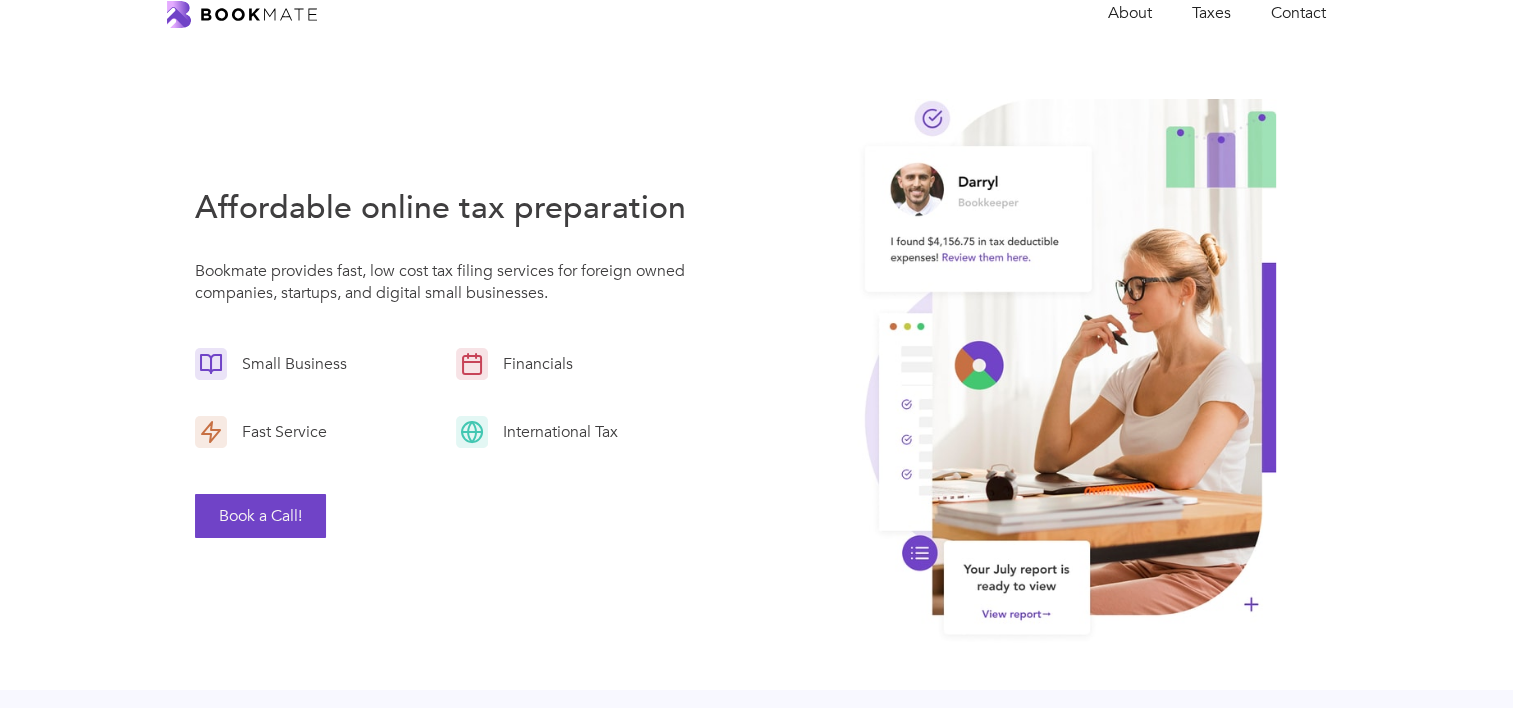 scroll, scrollTop: 12, scrollLeft: 0, axis: vertical 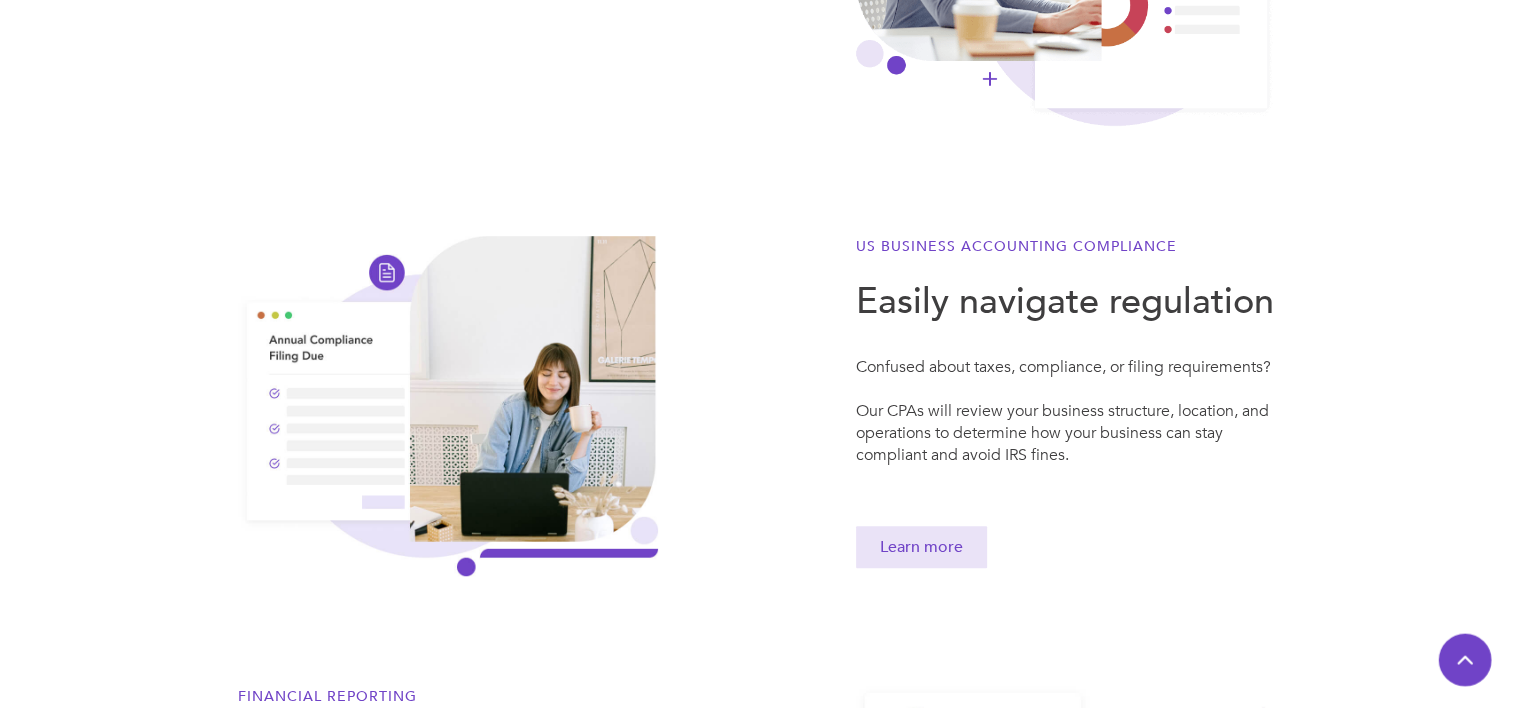 click at bounding box center [1465, 660] 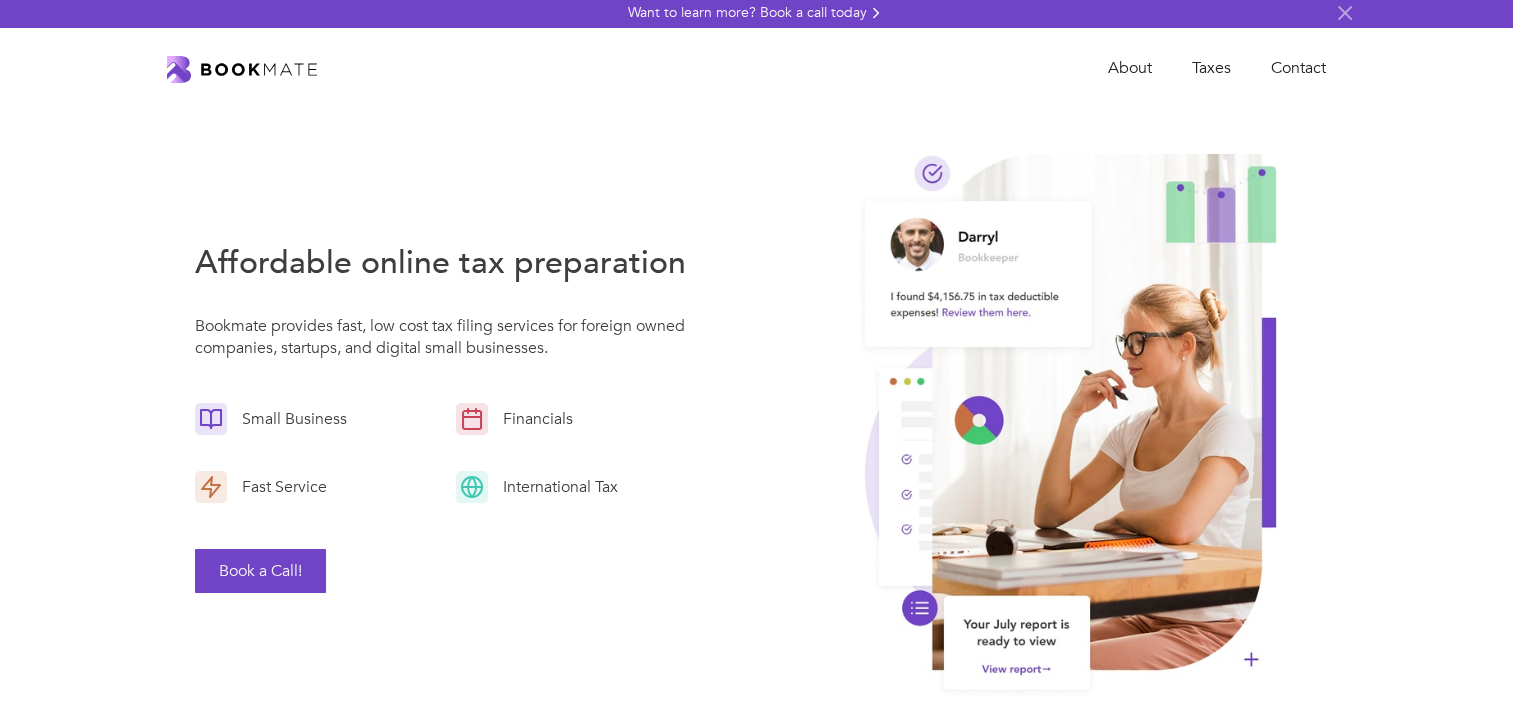 scroll, scrollTop: 0, scrollLeft: 0, axis: both 